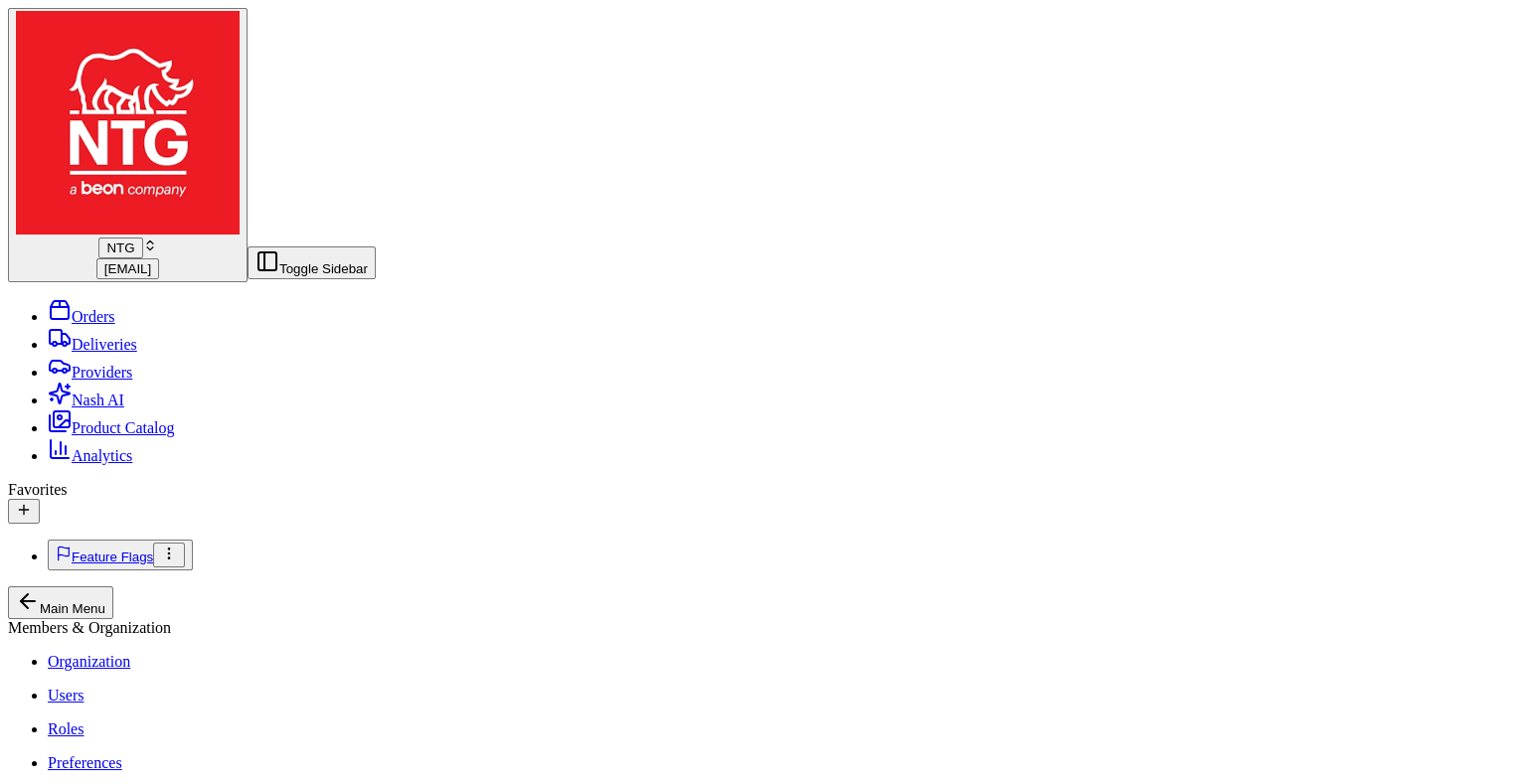 scroll, scrollTop: 0, scrollLeft: 0, axis: both 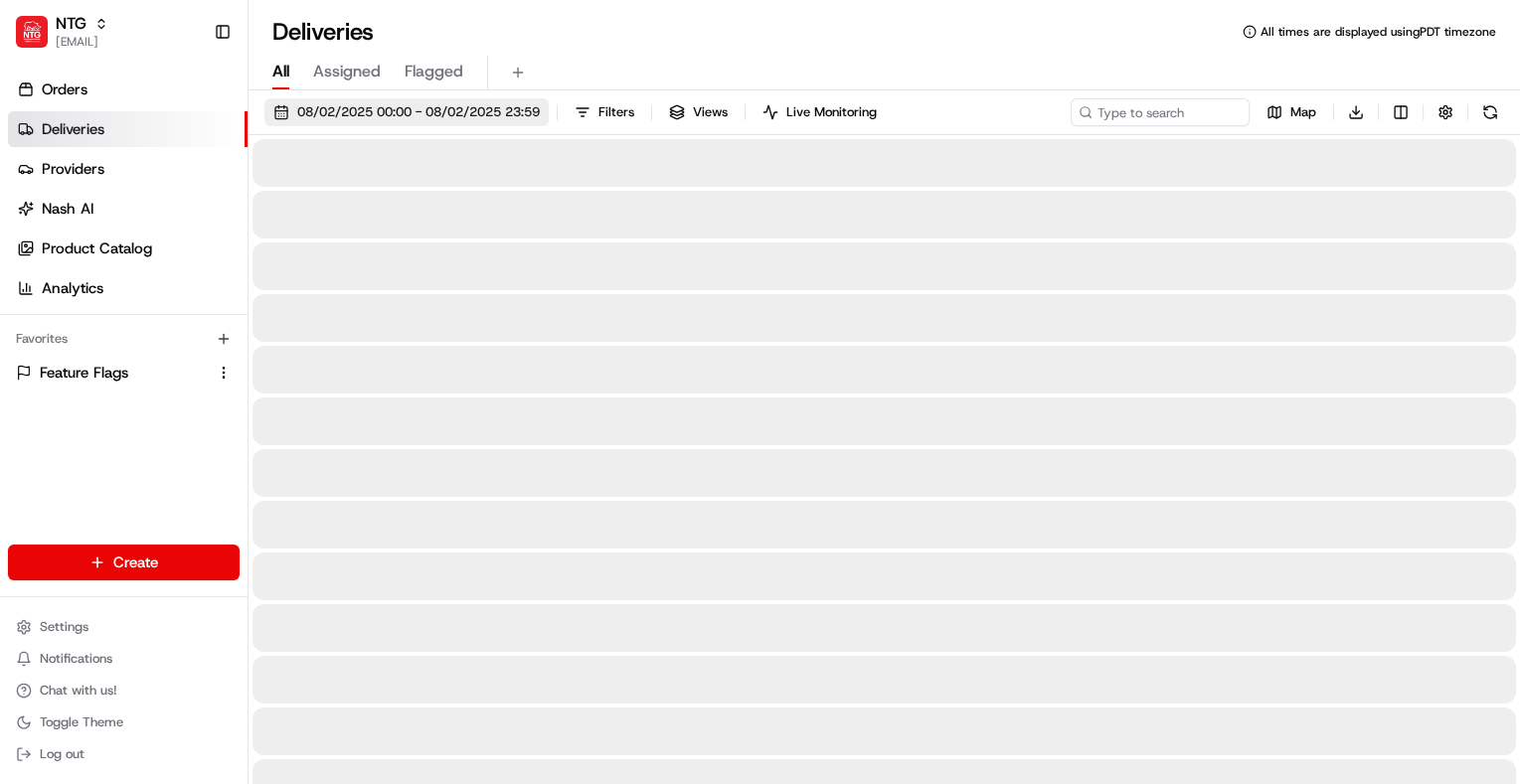 click on "08/02/2025 00:00 - 08/02/2025 23:59" at bounding box center [419, 112] 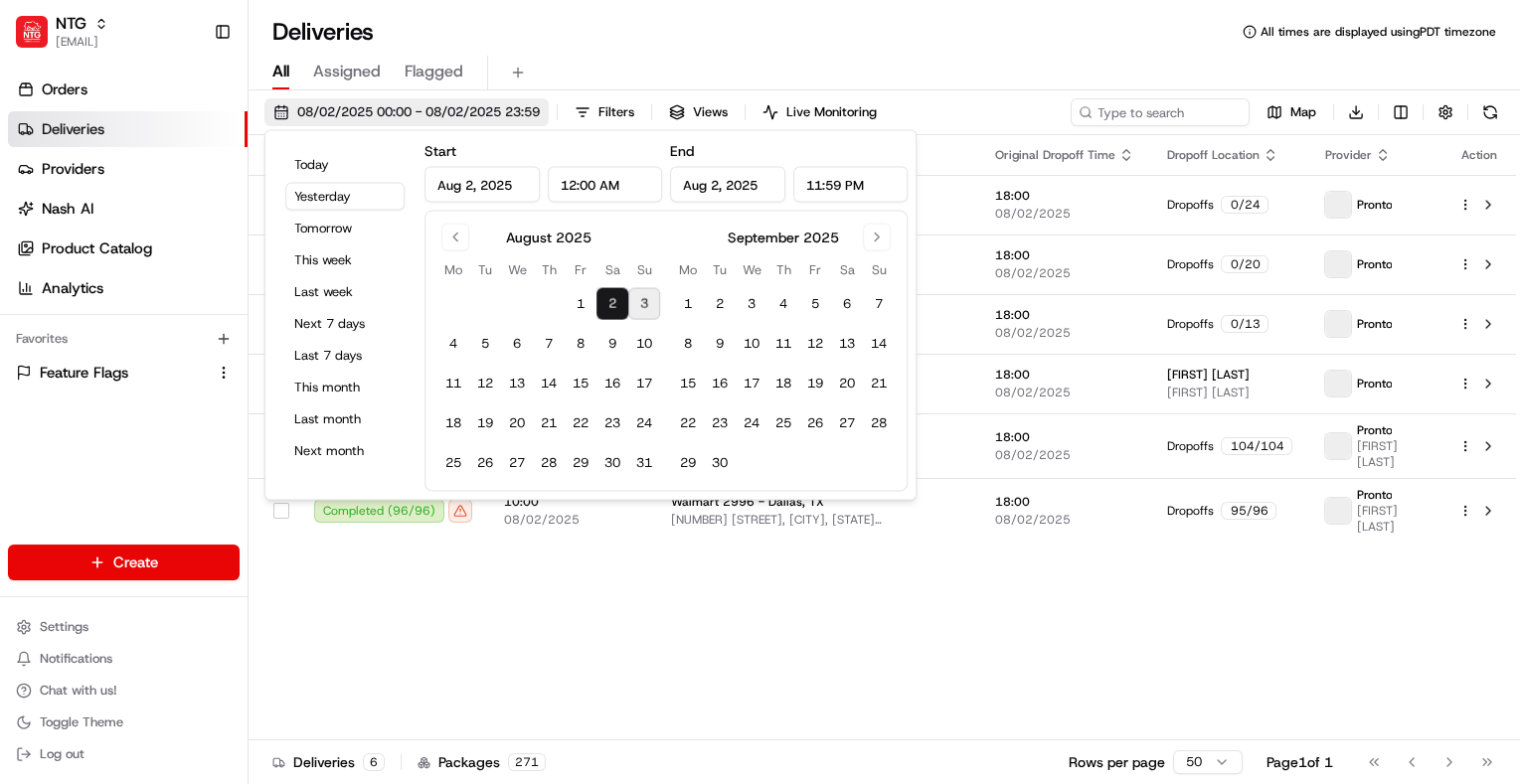 type on "Aug 2, 2025" 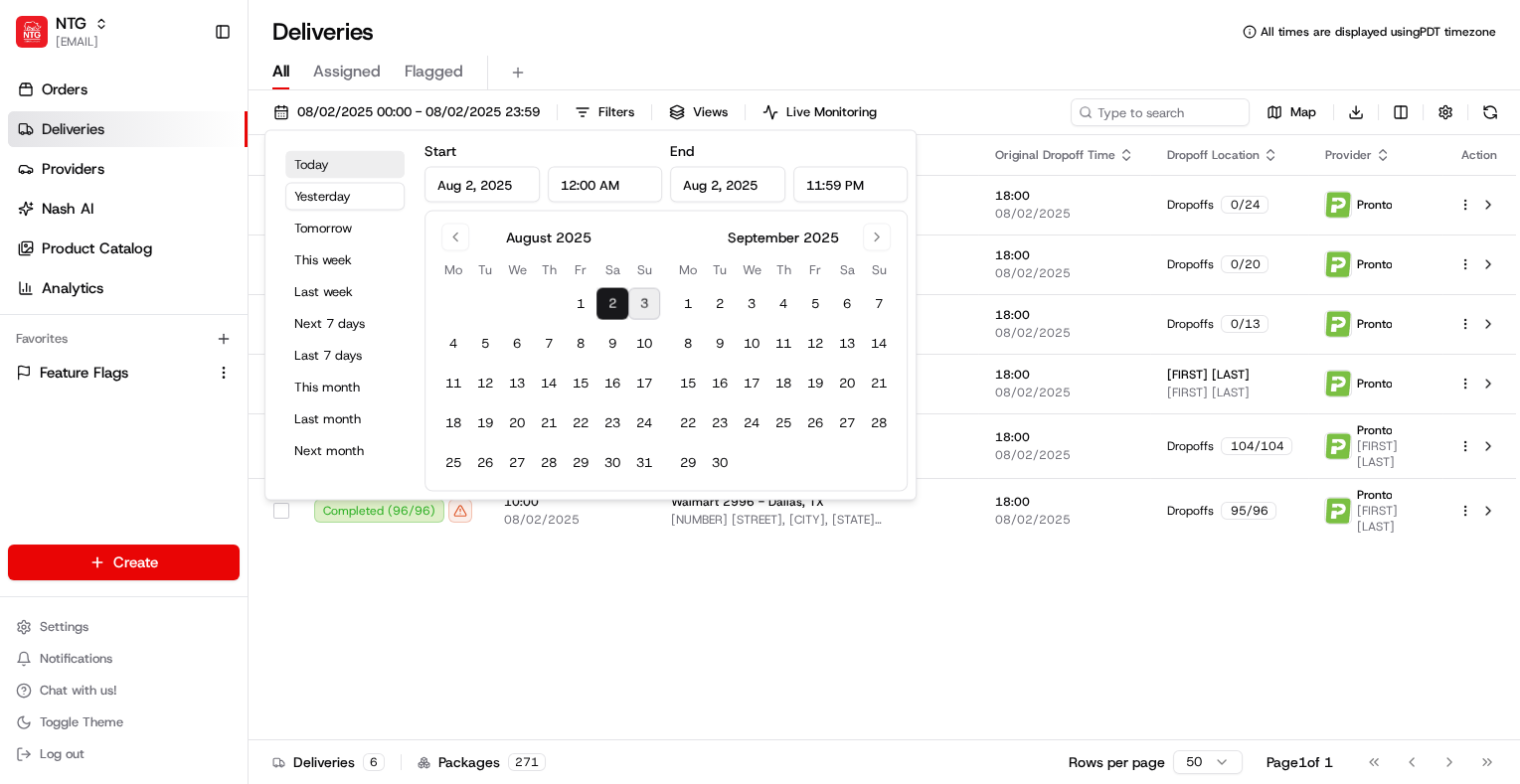 click on "Today" at bounding box center [345, 165] 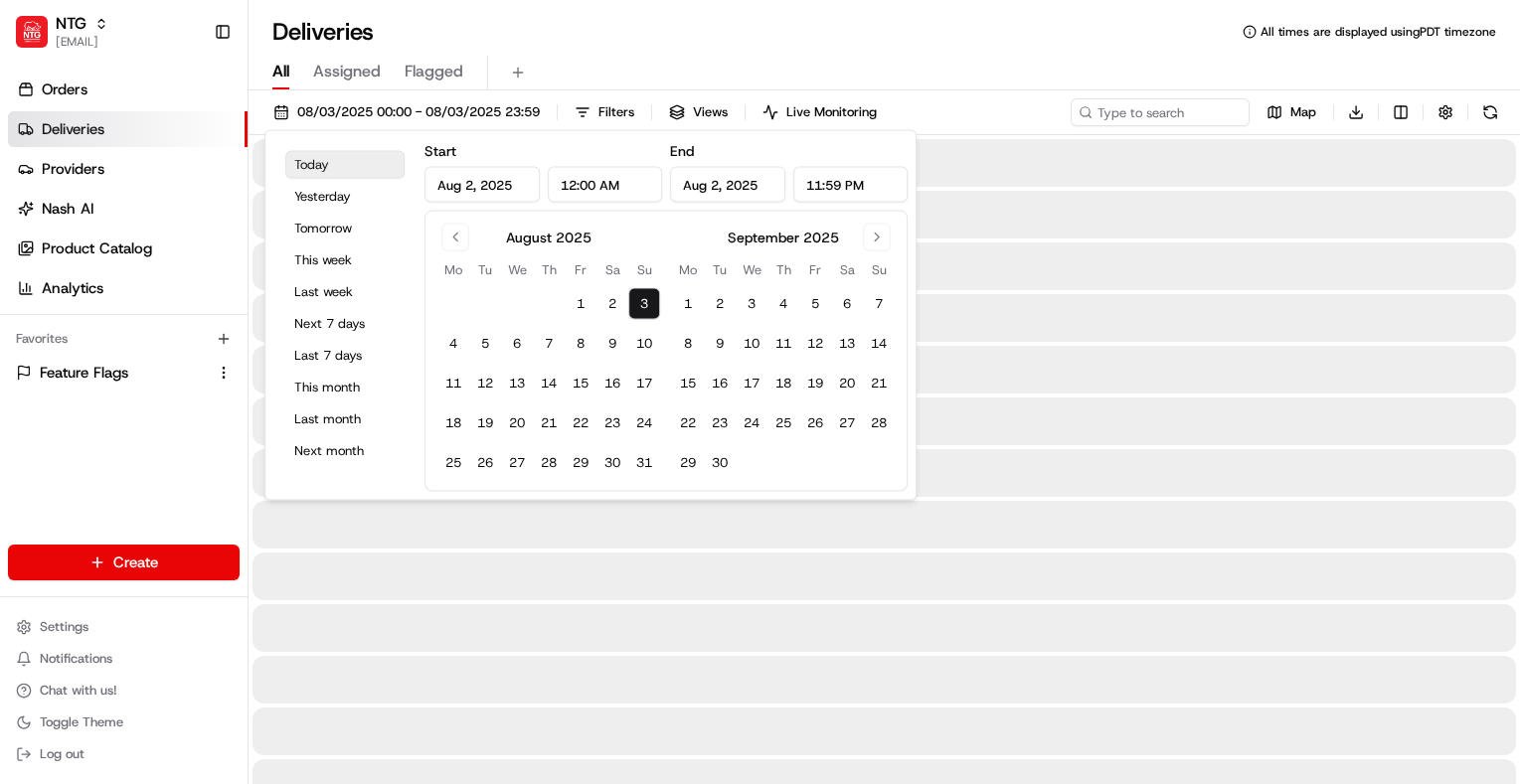 type on "Aug 3, 2025" 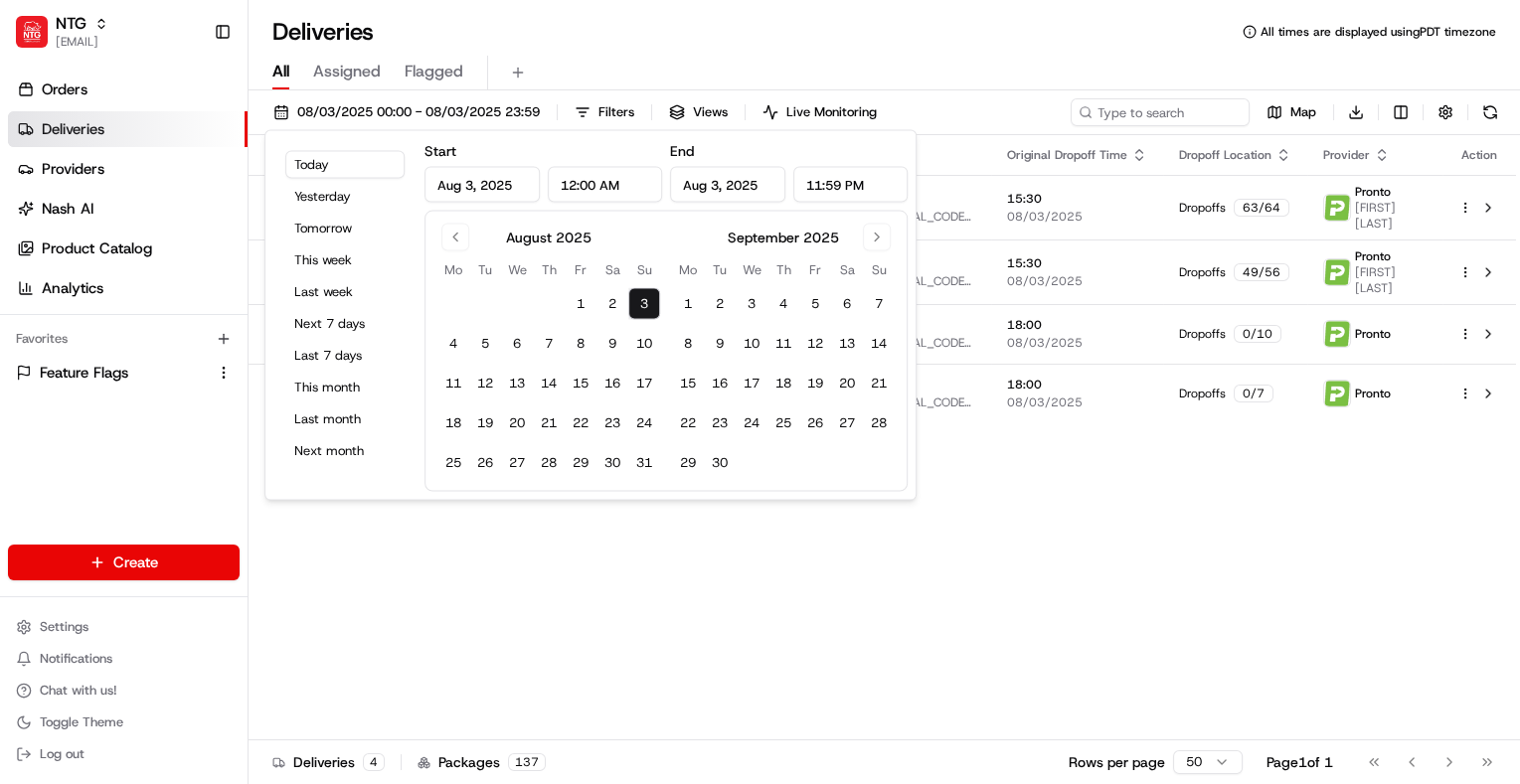 click on "All Assigned Flagged" at bounding box center [884, 69] 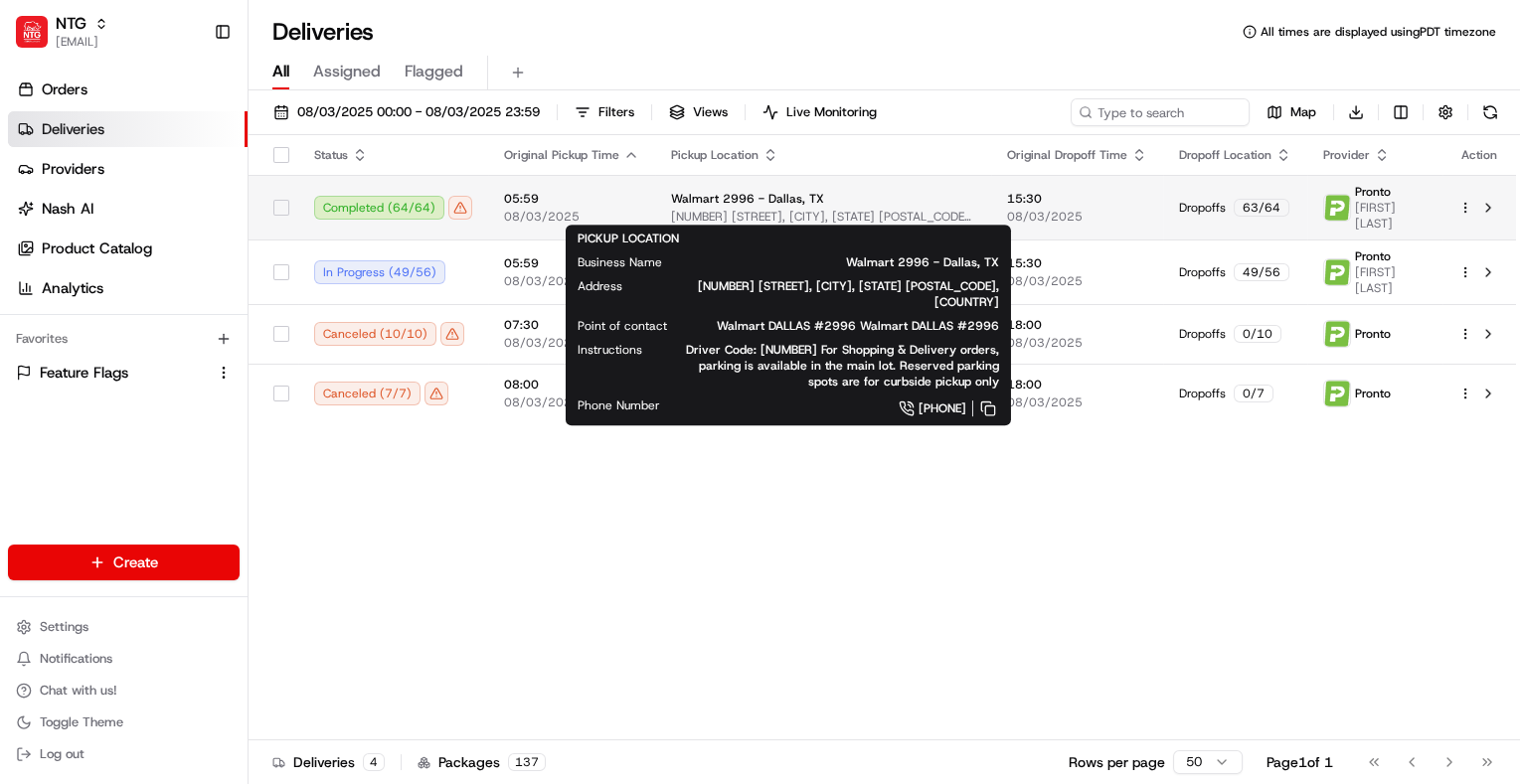 click on "18121 MARSH LN, DALLAS, TX 75287, US" at bounding box center (823, 217) 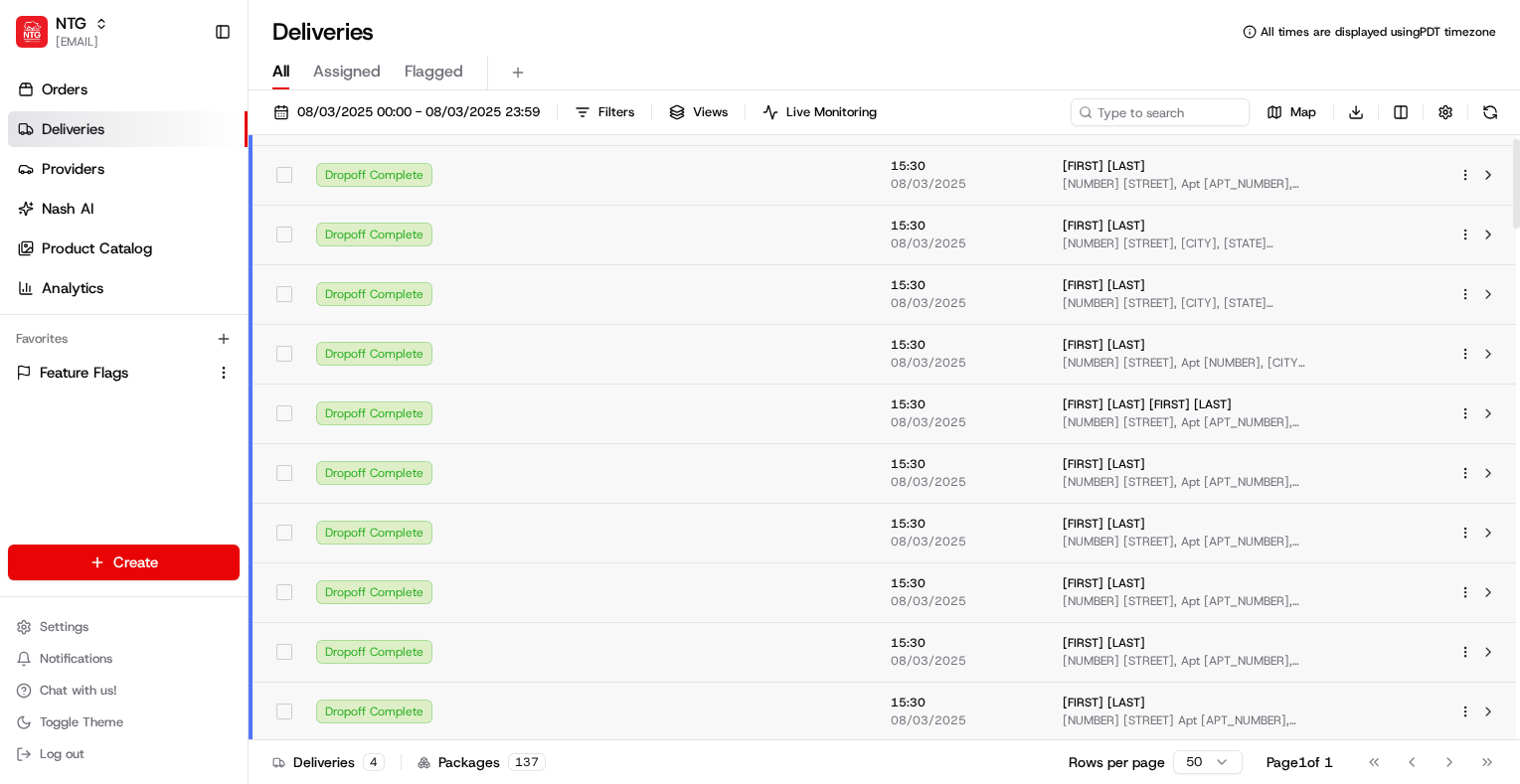 scroll, scrollTop: 0, scrollLeft: 0, axis: both 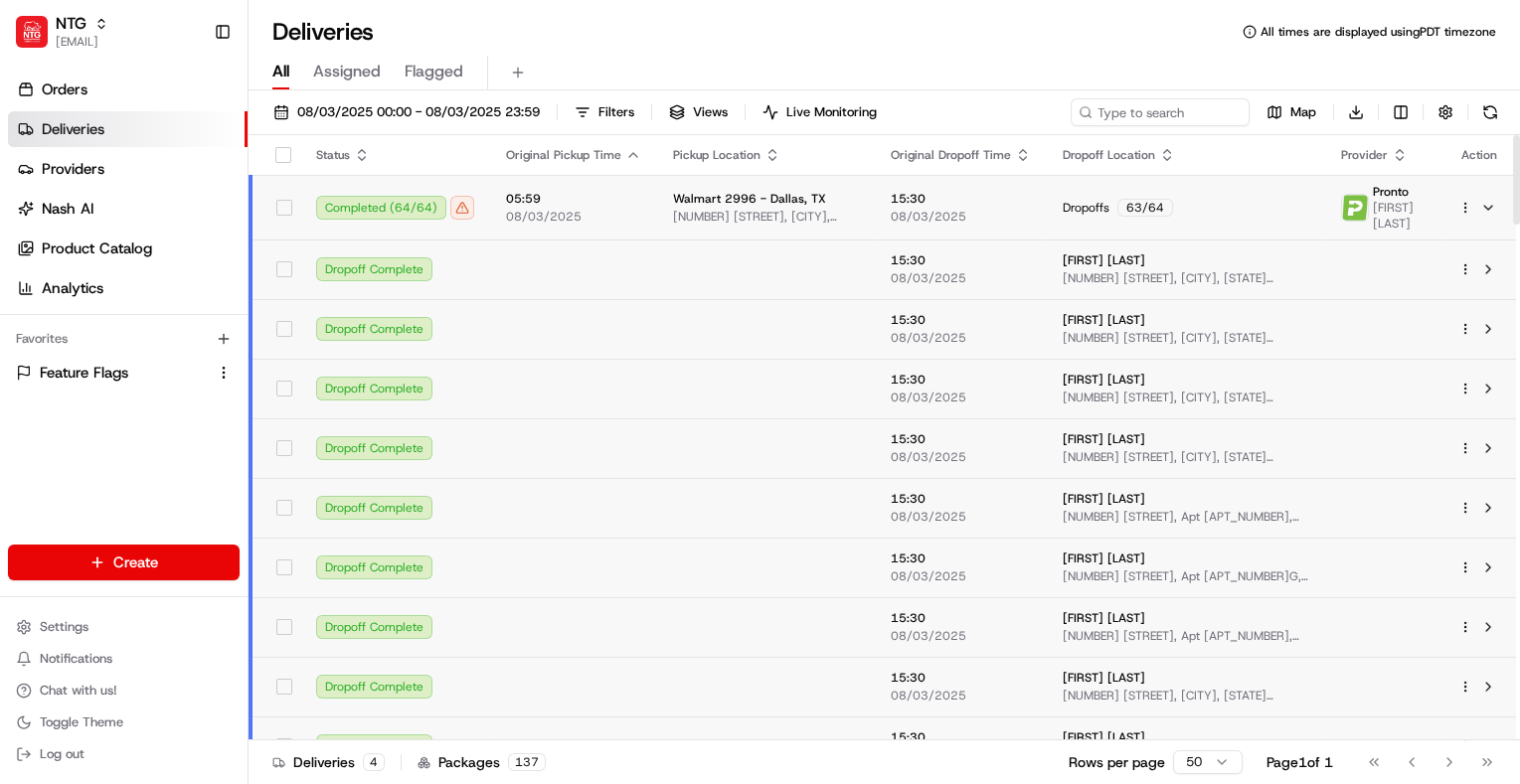 click on "Walmart 2996 - Dallas, TX 18121 MARSH LN, DALLAS, TX 75287, US" at bounding box center (765, 207) 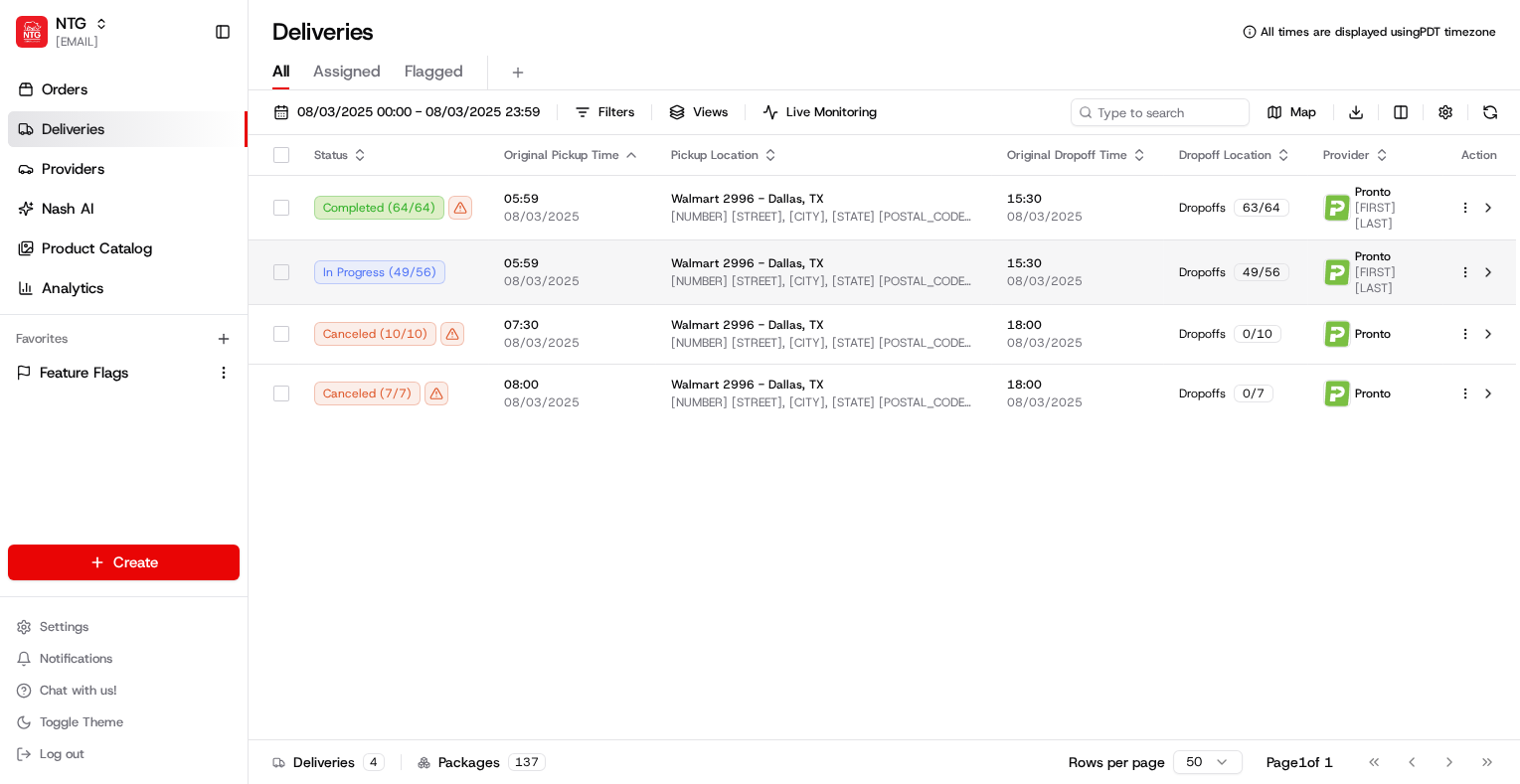 click on "[NUMBER] [STREET], [CITY], [STATE] [POSTAL_CODE], US" at bounding box center (823, 281) 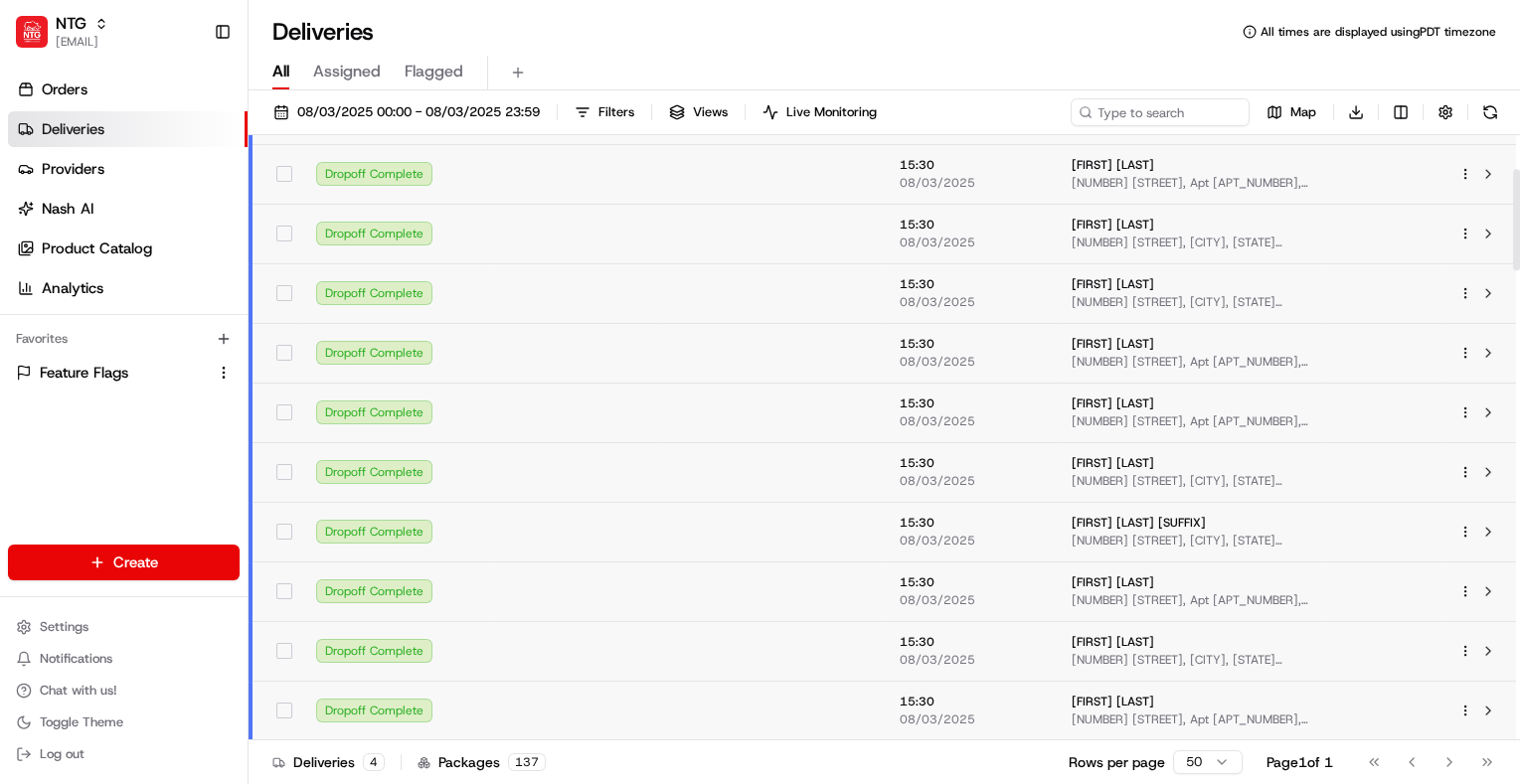 scroll, scrollTop: 0, scrollLeft: 0, axis: both 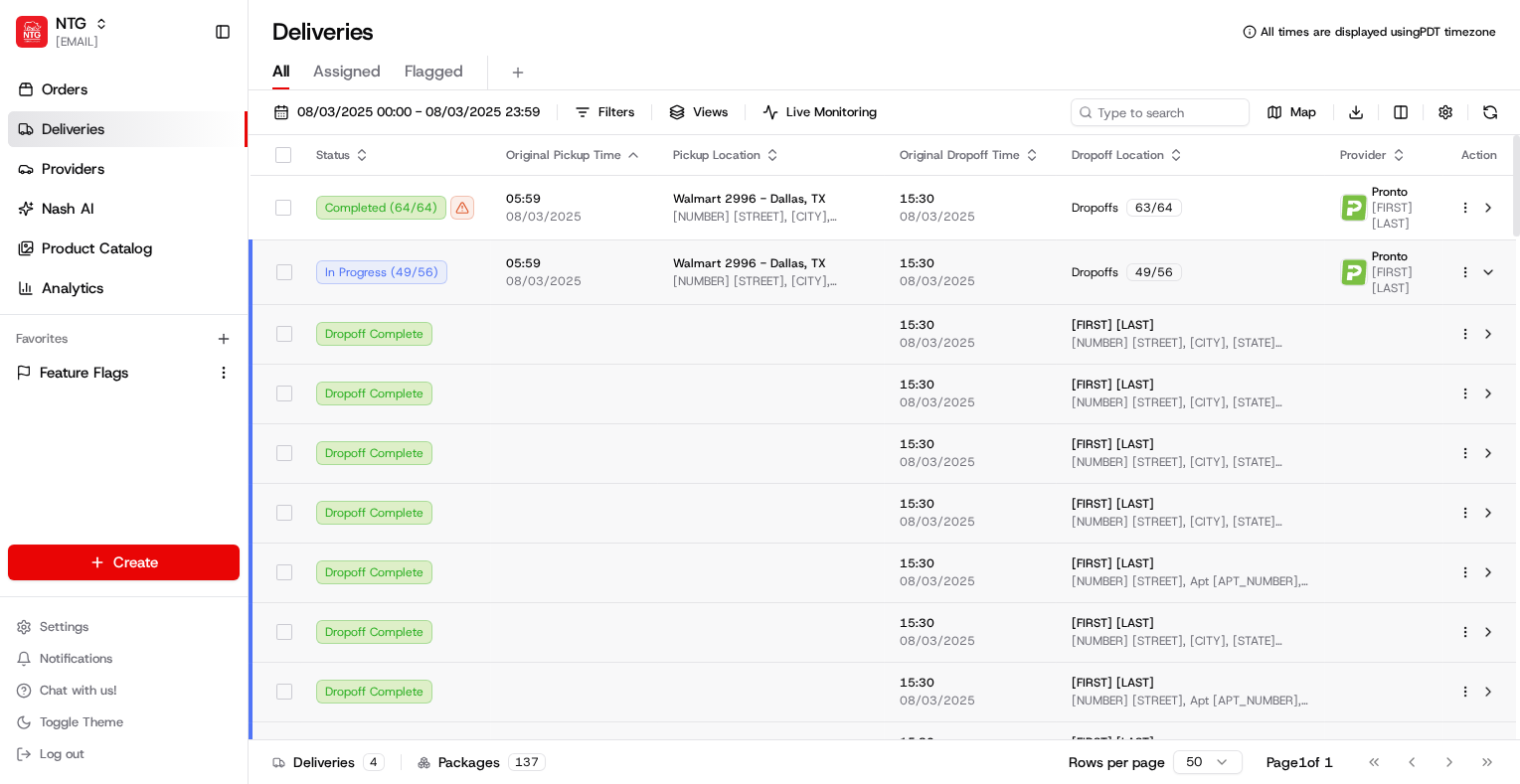 click on "[NUMBER] [STREET], [CITY], [STATE] [POSTAL_CODE], US" at bounding box center [770, 281] 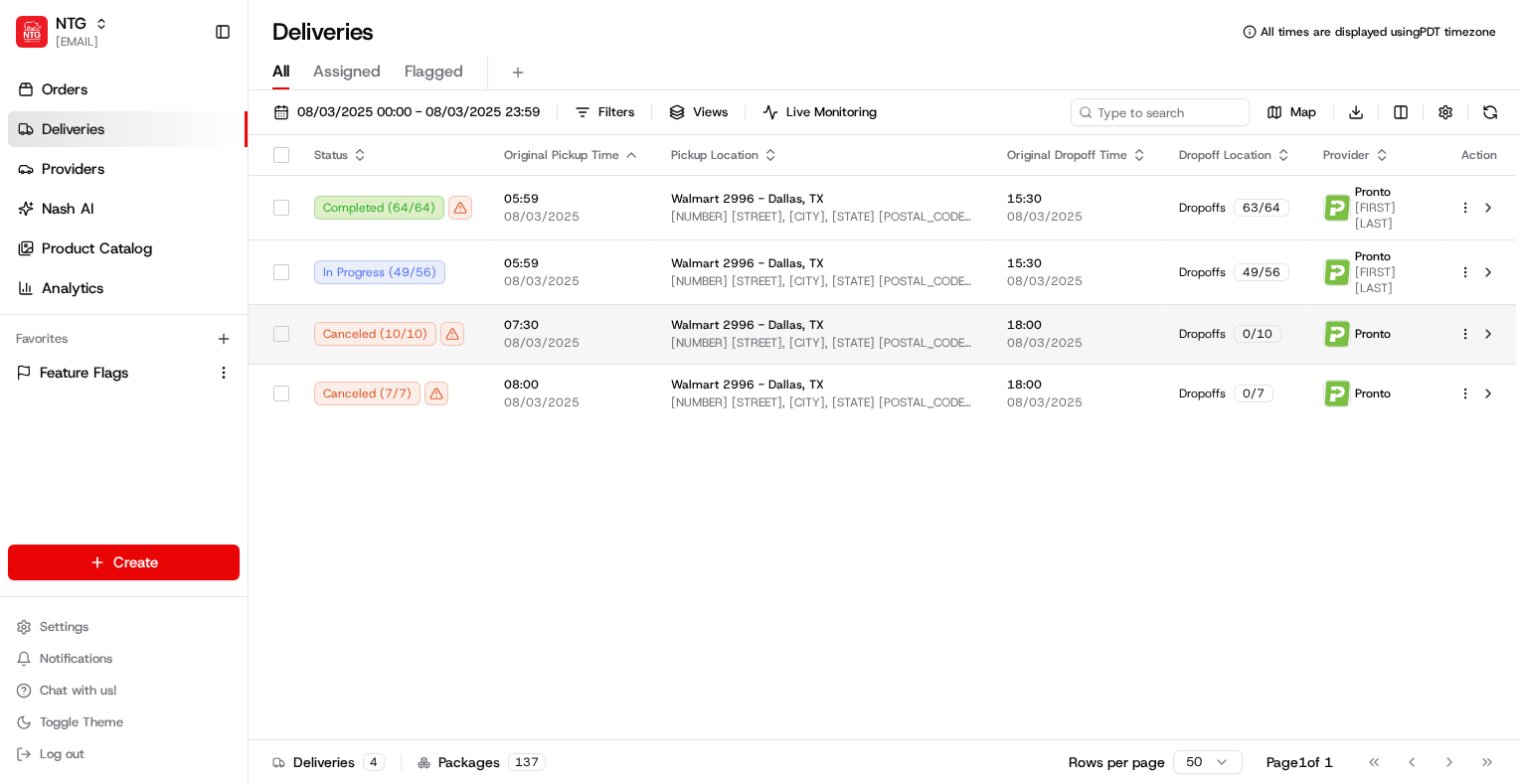 click on "[NUMBER] [STREET], [CITY], [STATE] [POSTAL_CODE], US" at bounding box center (823, 343) 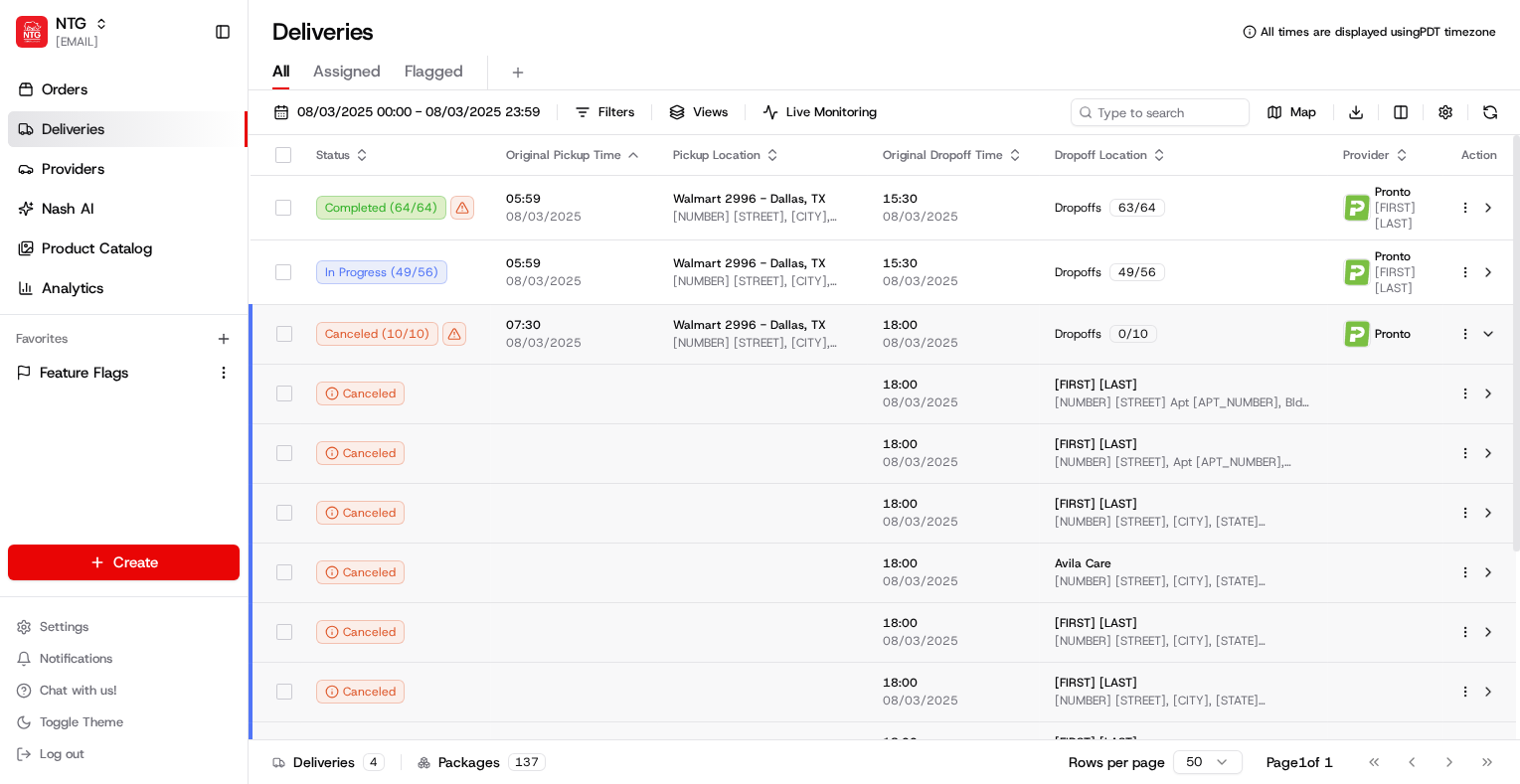 click on "08/03/2025" at bounding box center (574, 343) 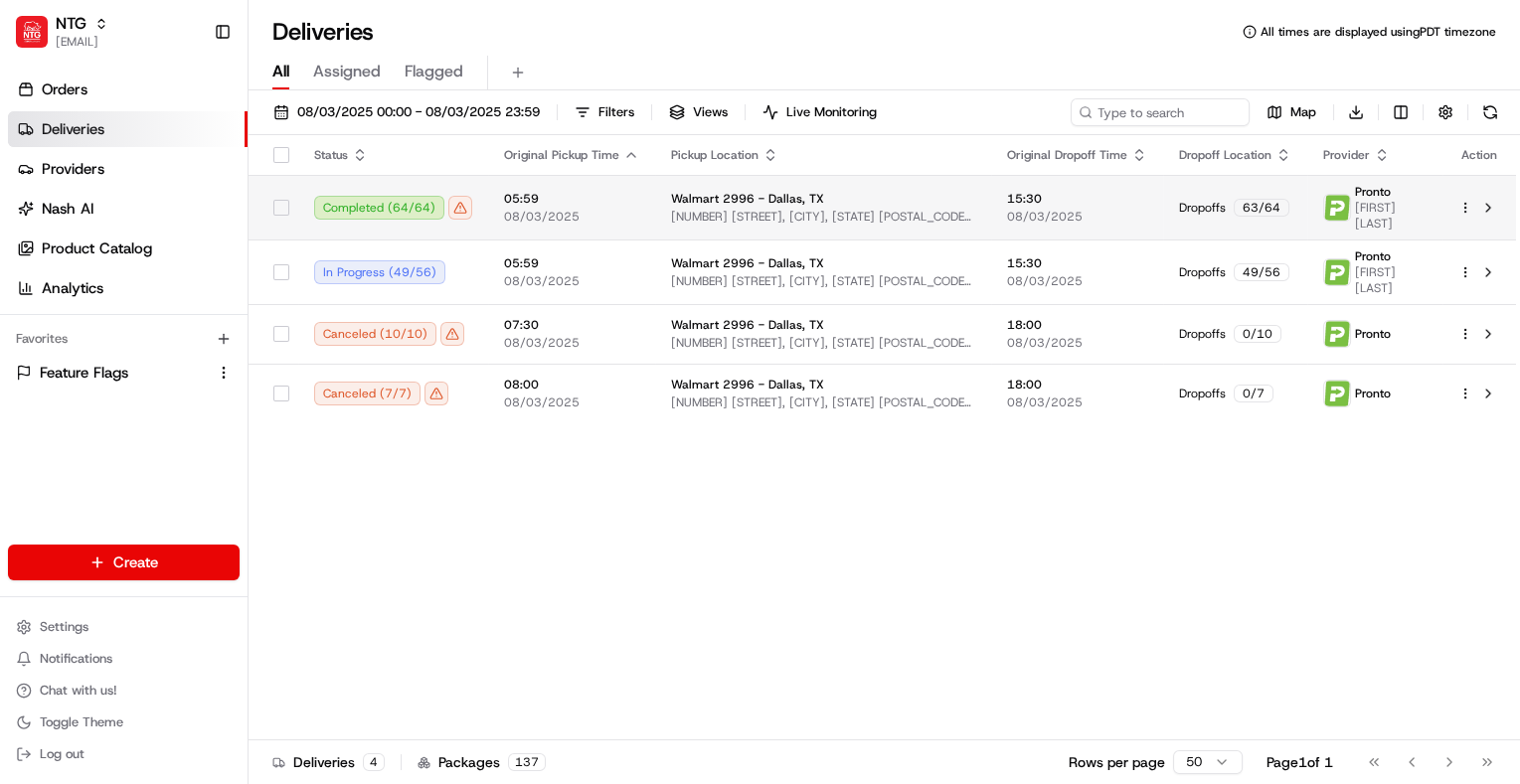 click on "Completed ( 64 / 64 )" at bounding box center [393, 208] 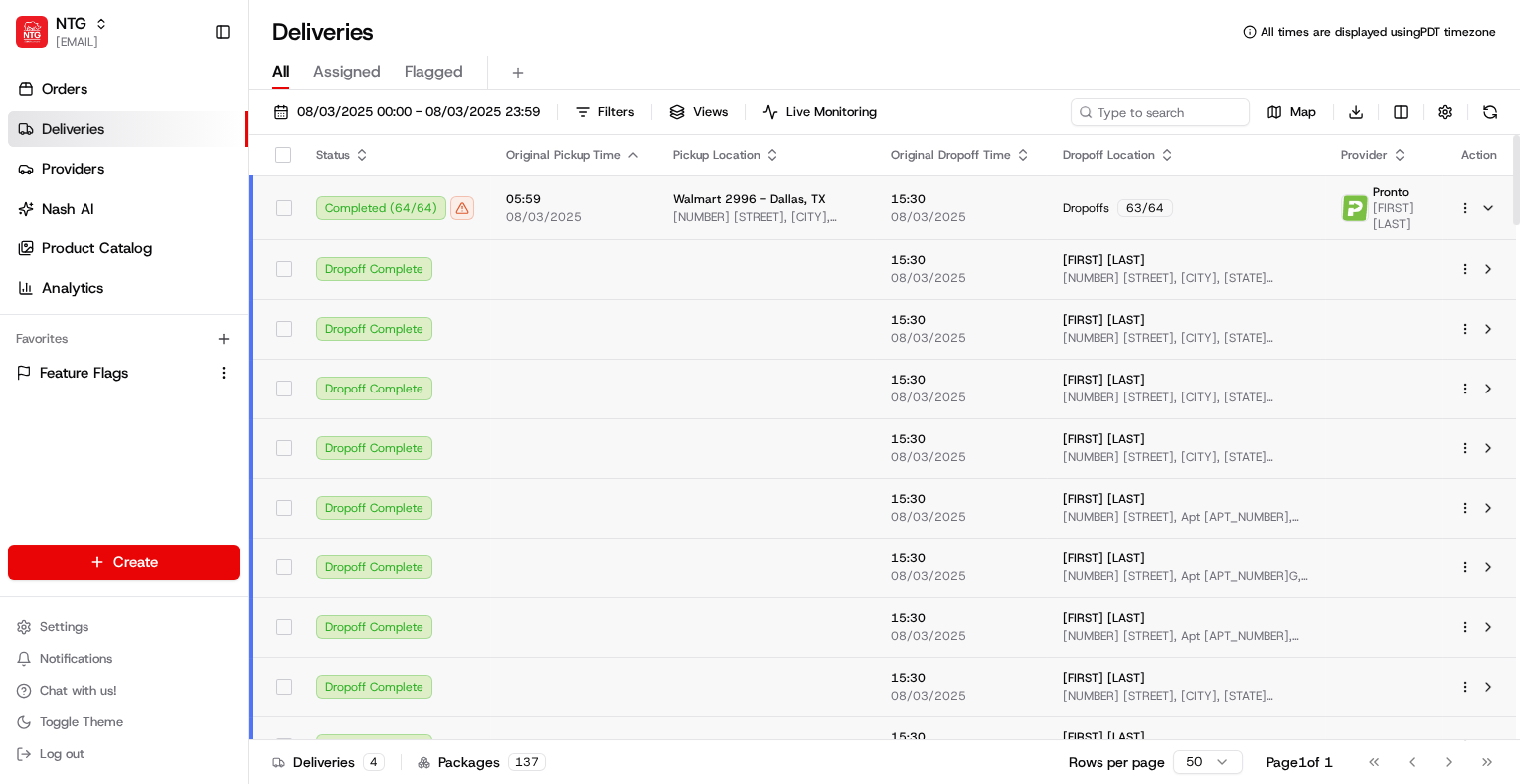 click on "Completed ( 64 / 64 )" at bounding box center [395, 208] 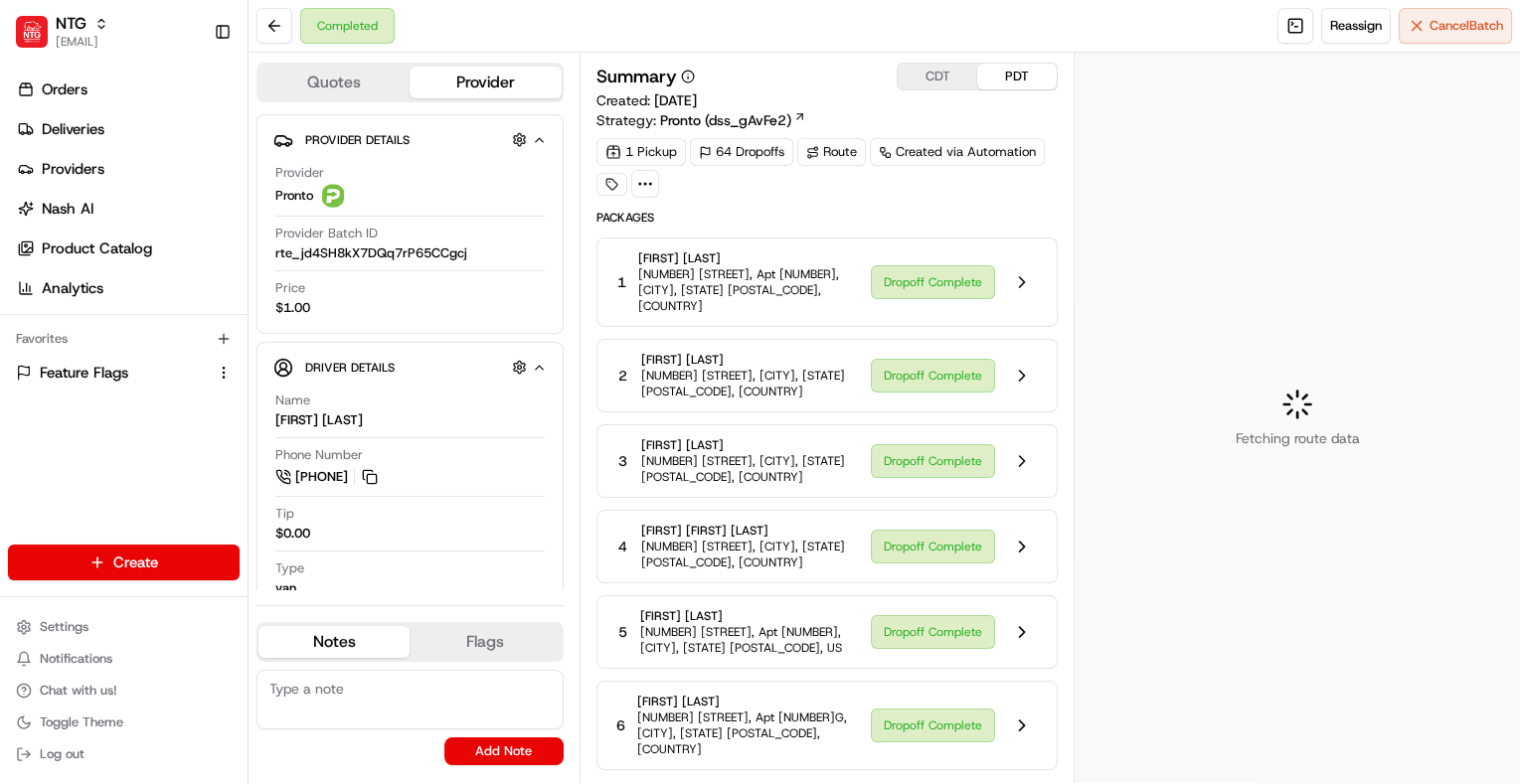 scroll, scrollTop: 0, scrollLeft: 0, axis: both 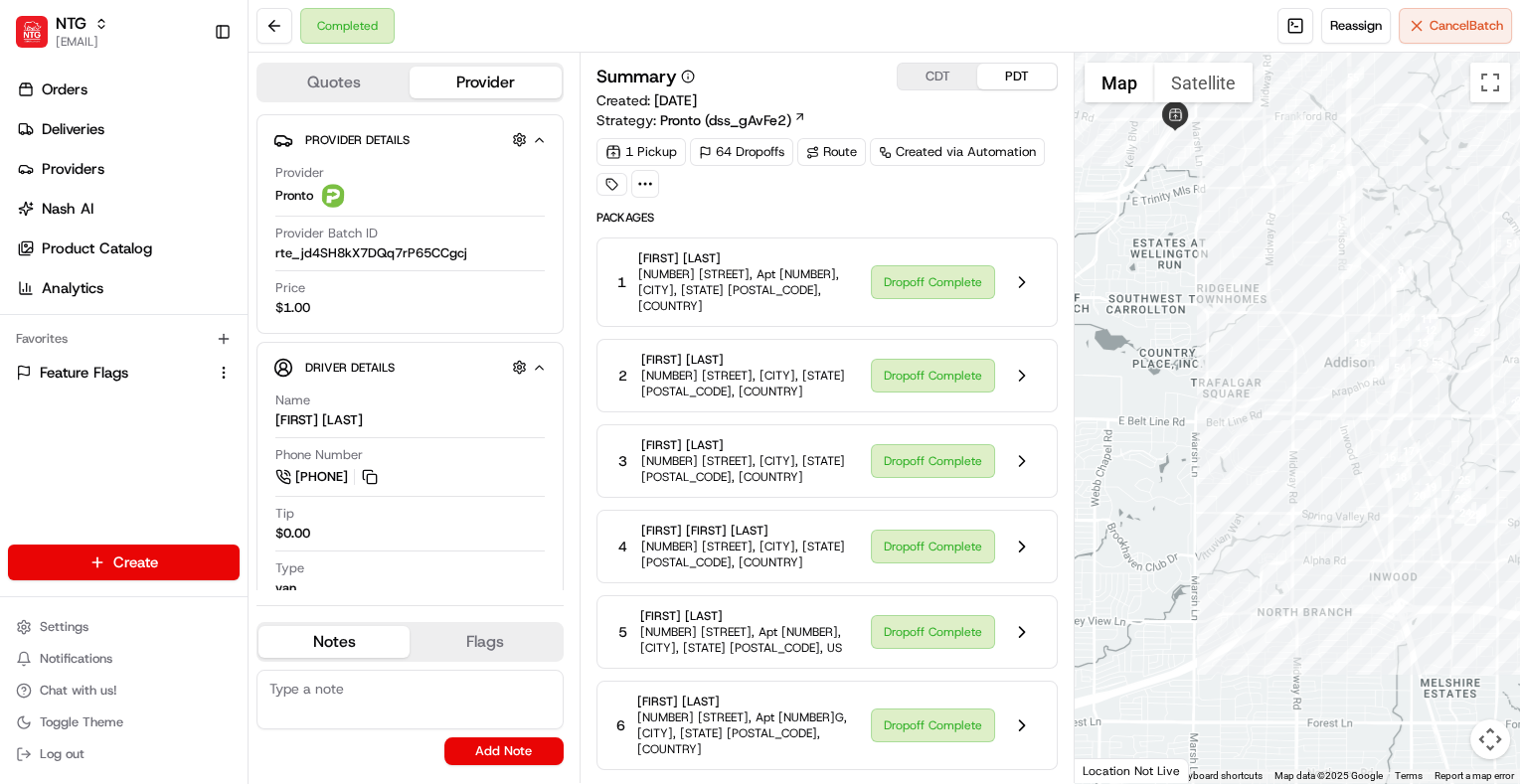 drag, startPoint x: 1196, startPoint y: 553, endPoint x: 1017, endPoint y: 484, distance: 191.83847 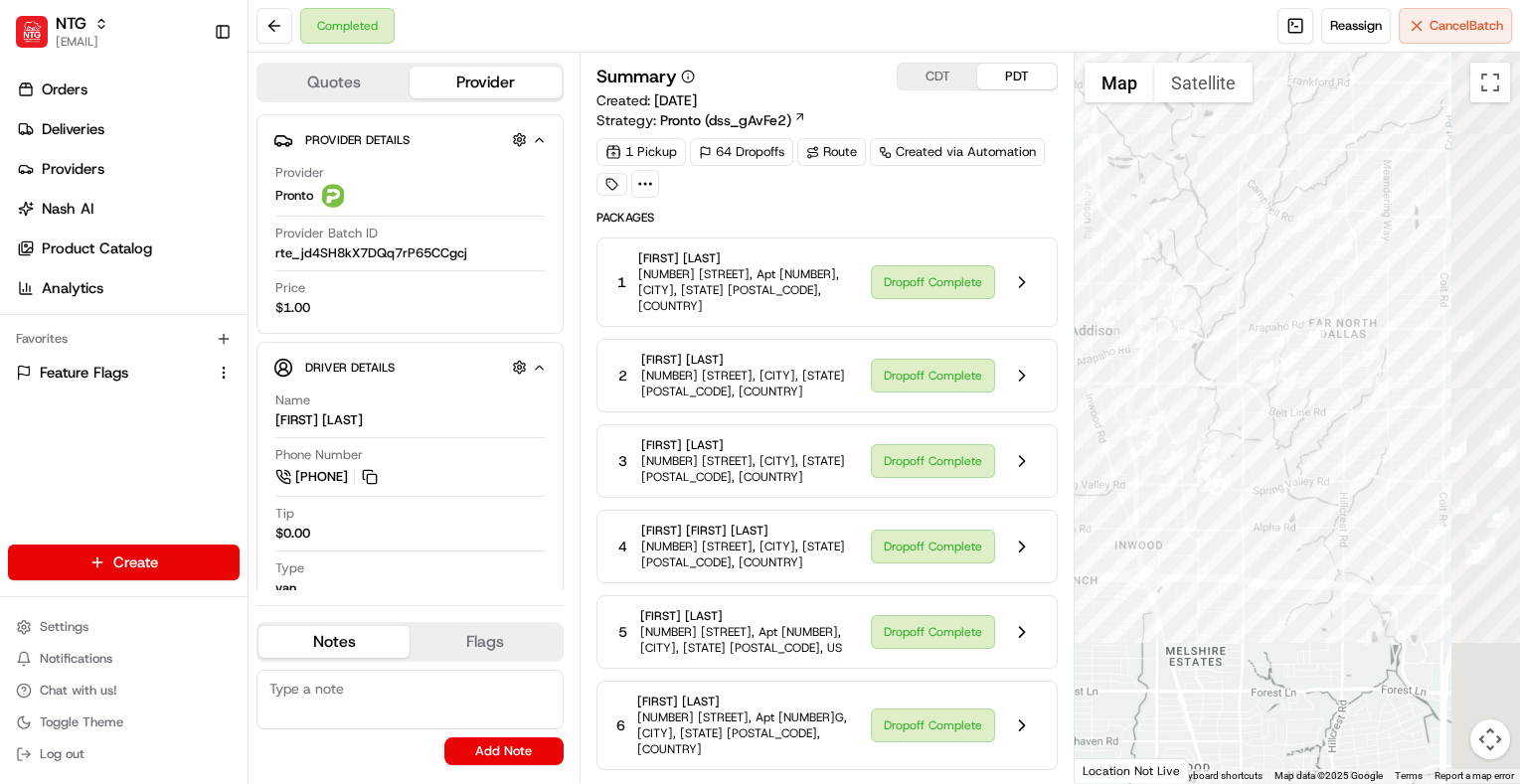 drag, startPoint x: 1244, startPoint y: 687, endPoint x: 1067, endPoint y: 672, distance: 177.6345 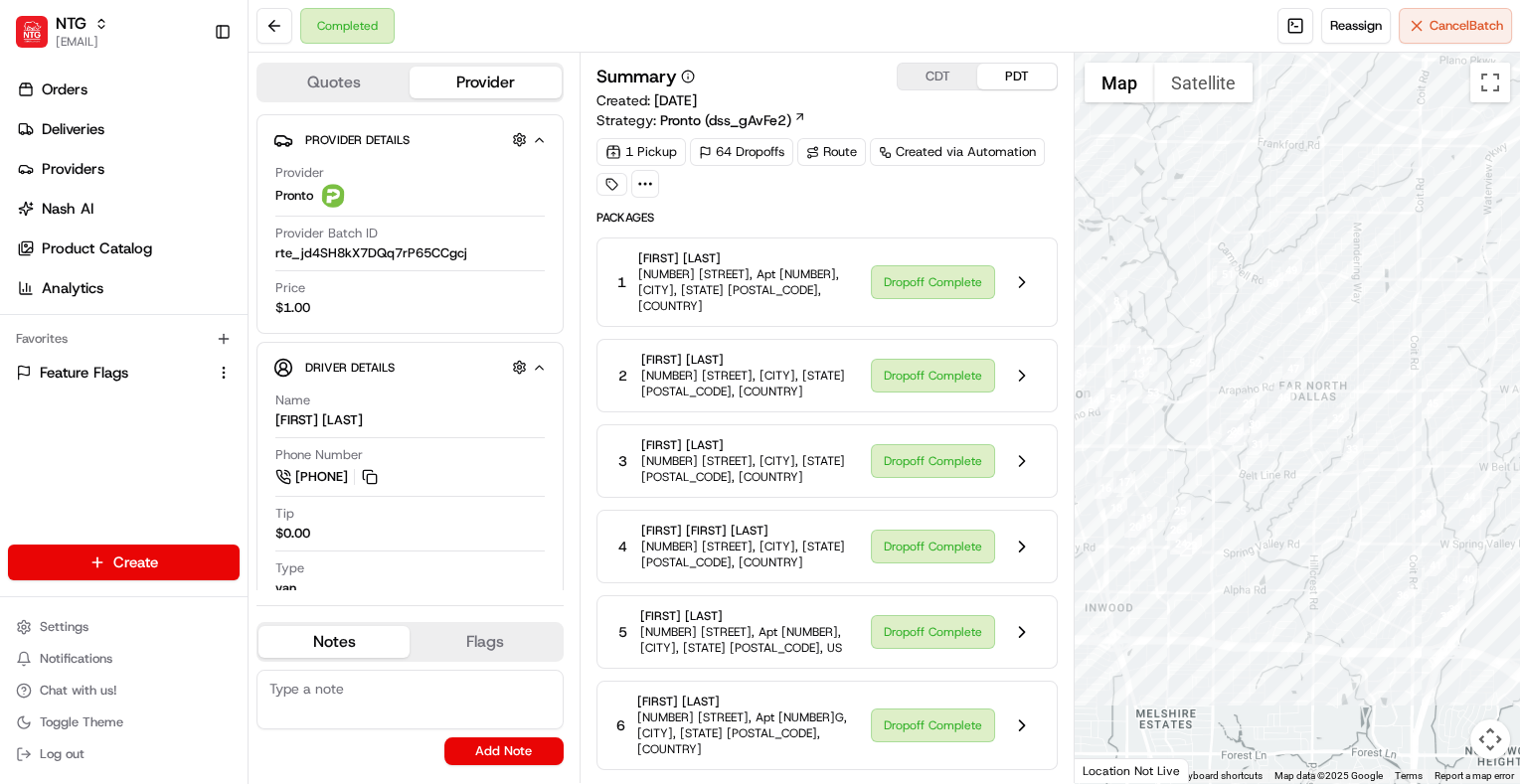 drag, startPoint x: 1235, startPoint y: 548, endPoint x: 1294, endPoint y: 618, distance: 91.5478 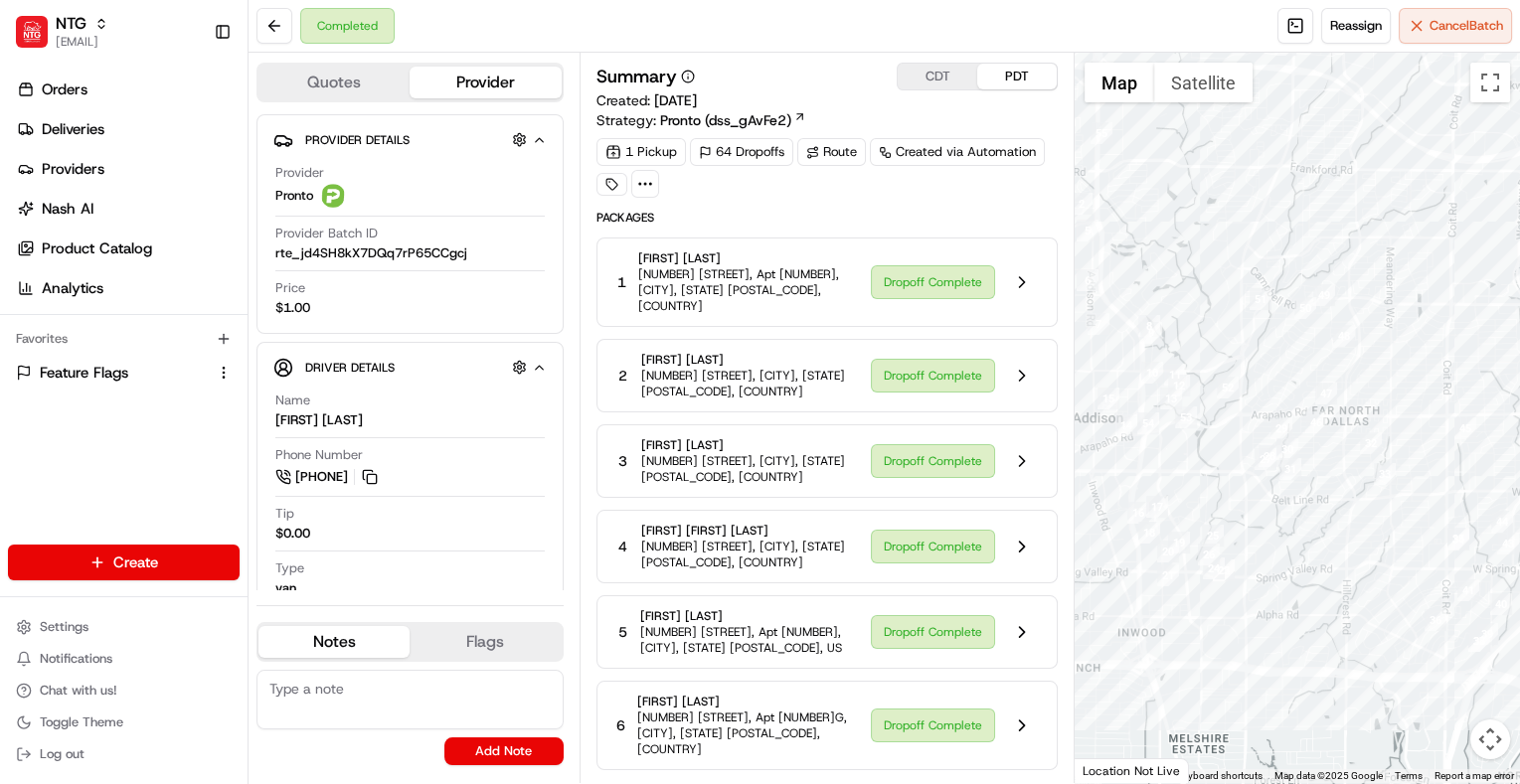 drag, startPoint x: 1146, startPoint y: 594, endPoint x: 1245, endPoint y: 709, distance: 151.7432 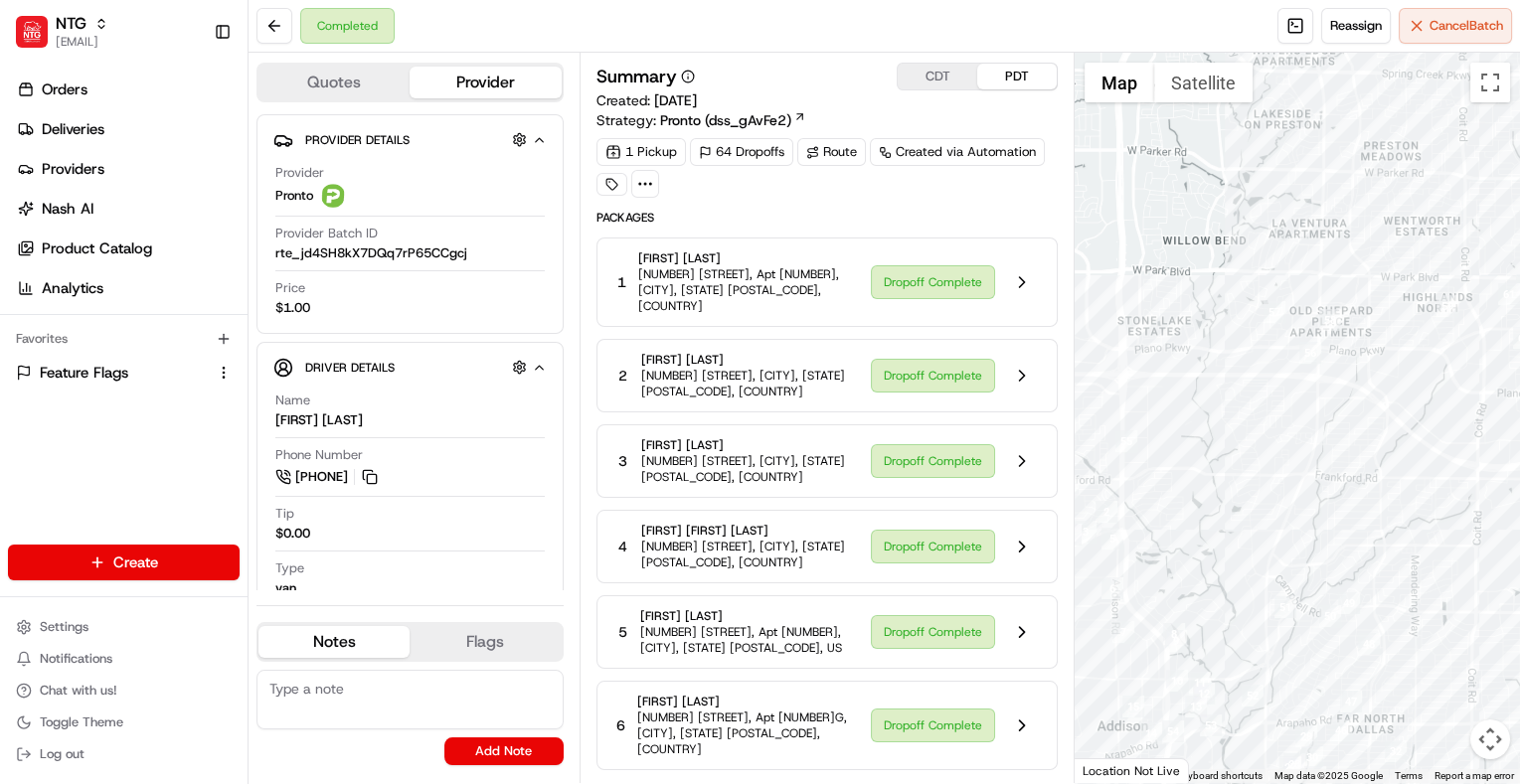 drag, startPoint x: 1196, startPoint y: 553, endPoint x: 1096, endPoint y: 642, distance: 133.86934 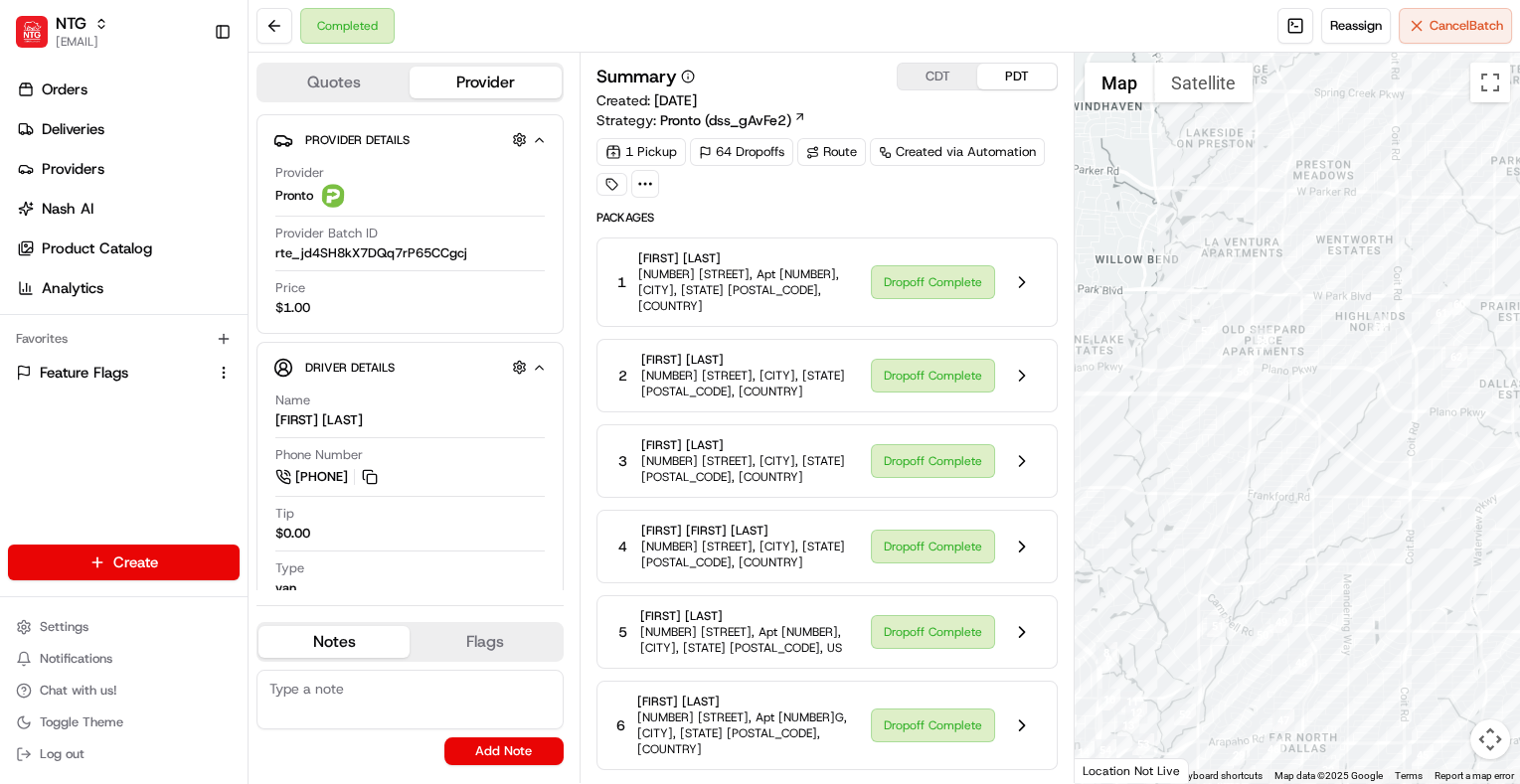 drag, startPoint x: 1294, startPoint y: 485, endPoint x: 1308, endPoint y: 450, distance: 37.696154 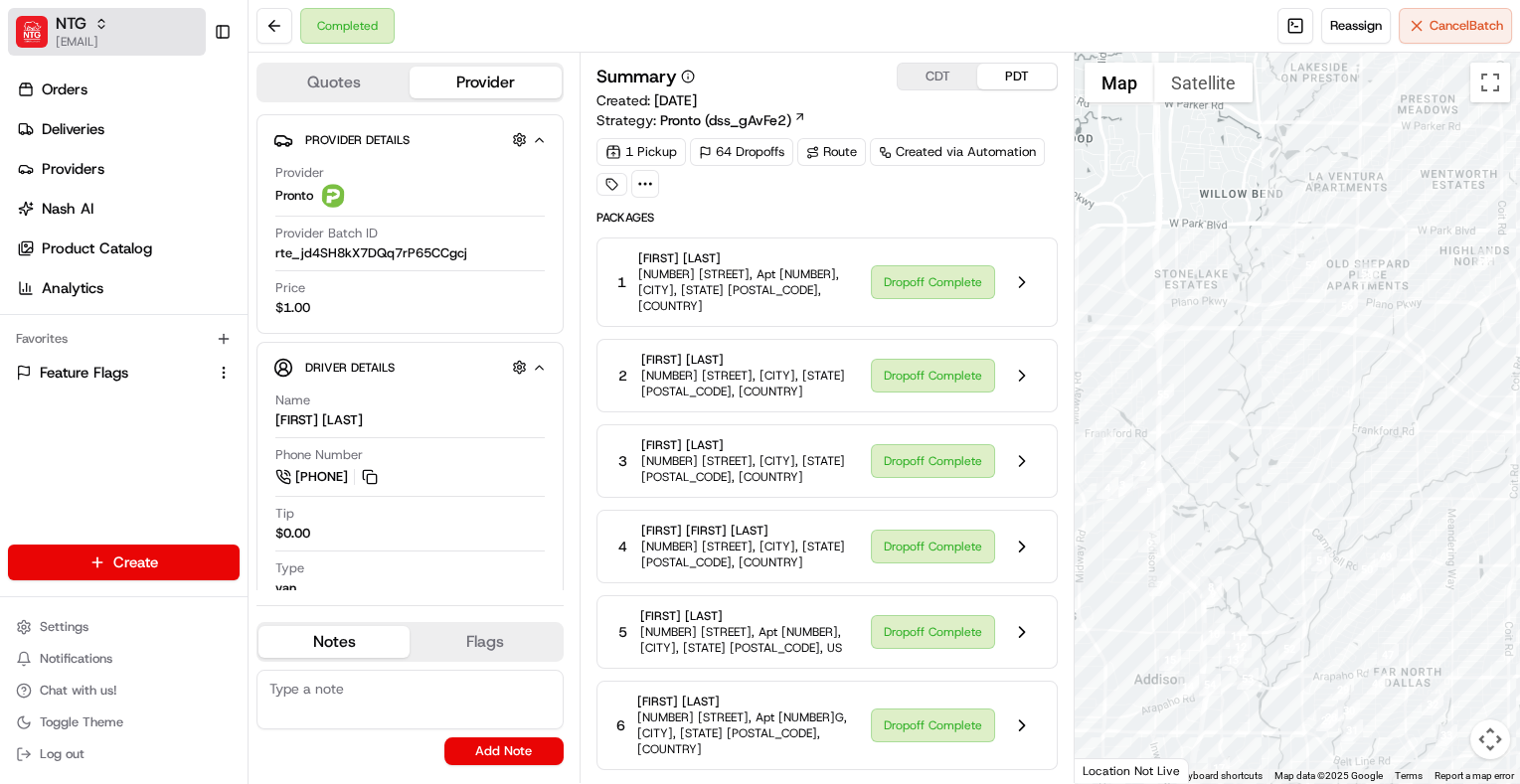 click on "NTG" at bounding box center (82, 24) 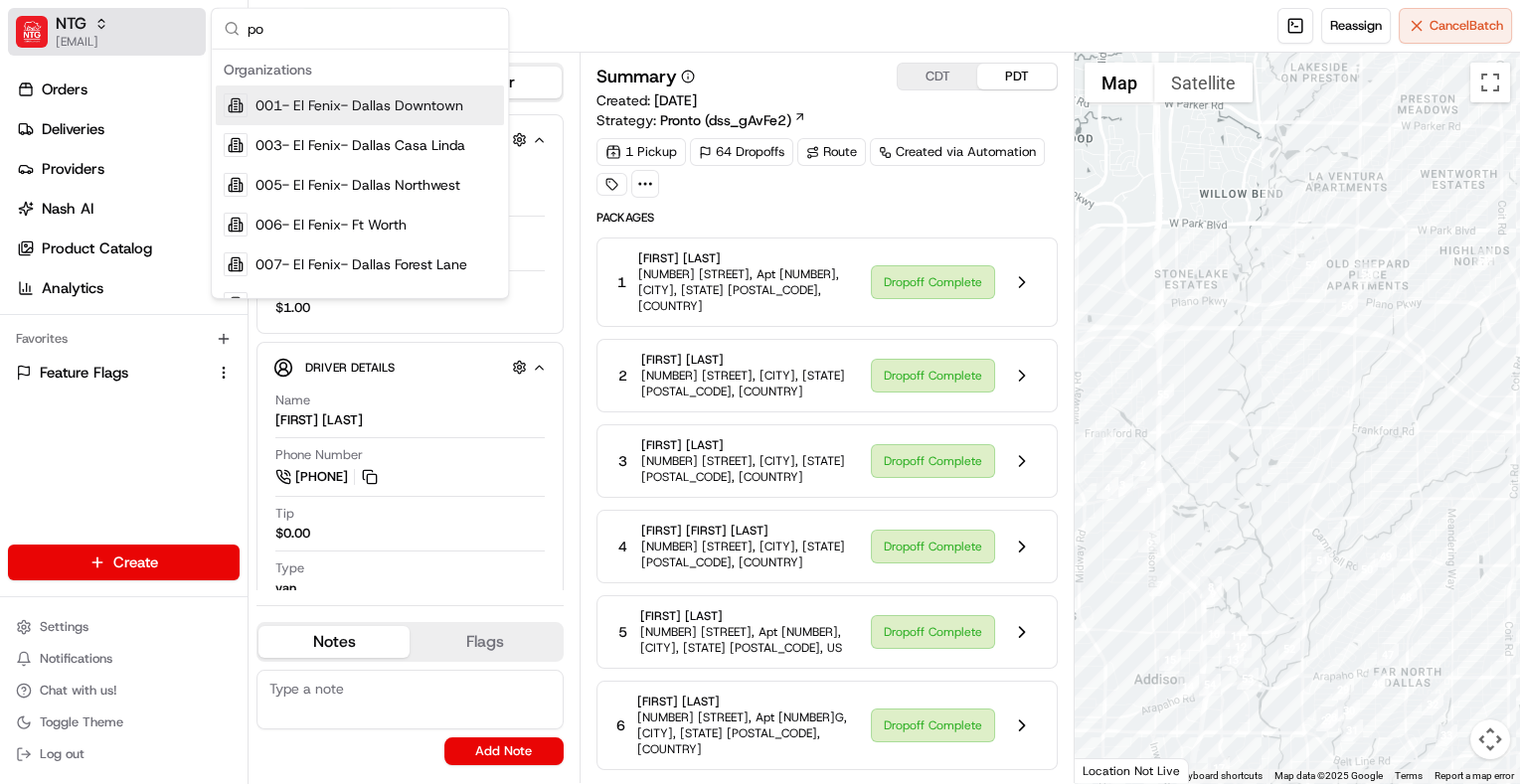 type on "por" 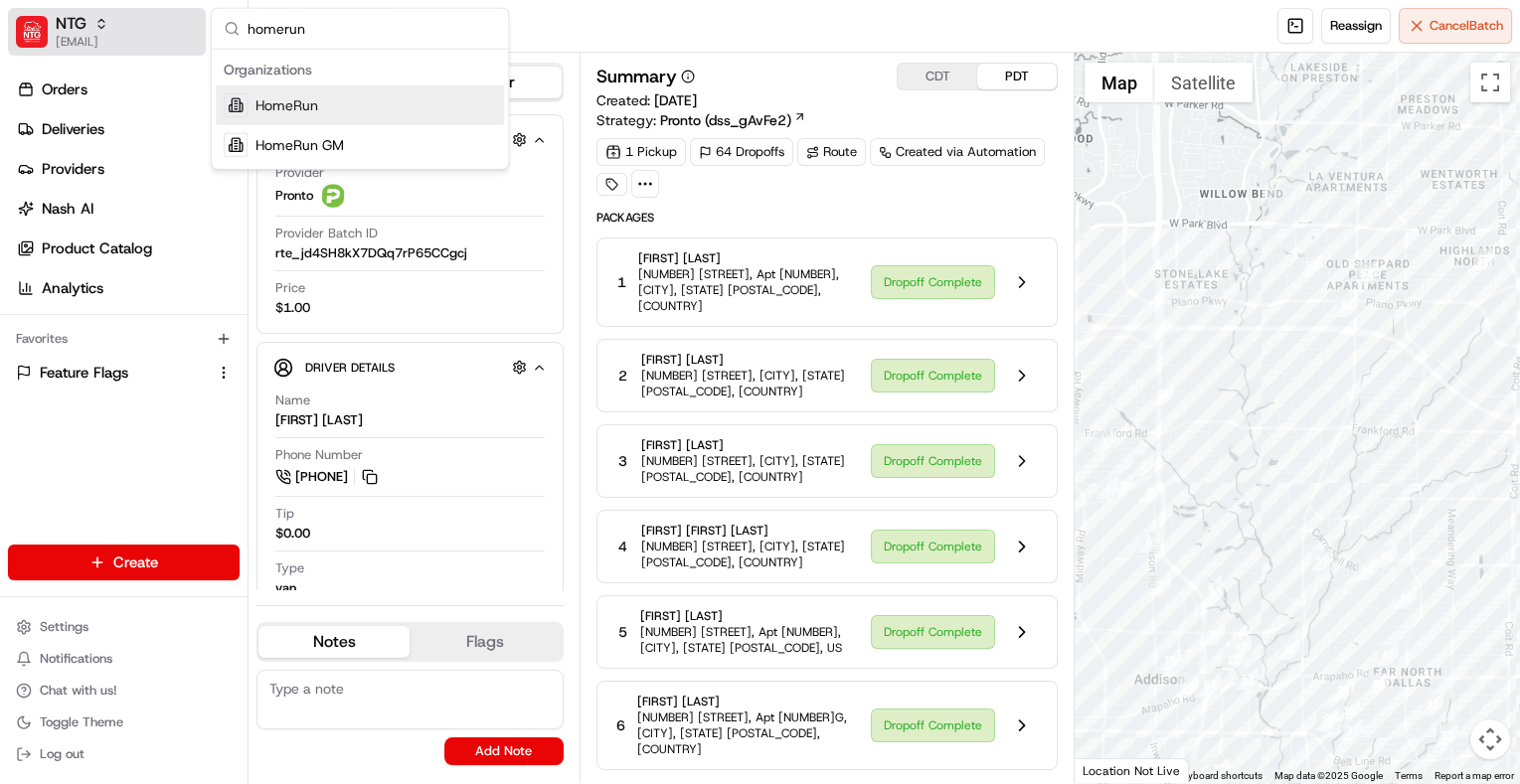 type on "homerun" 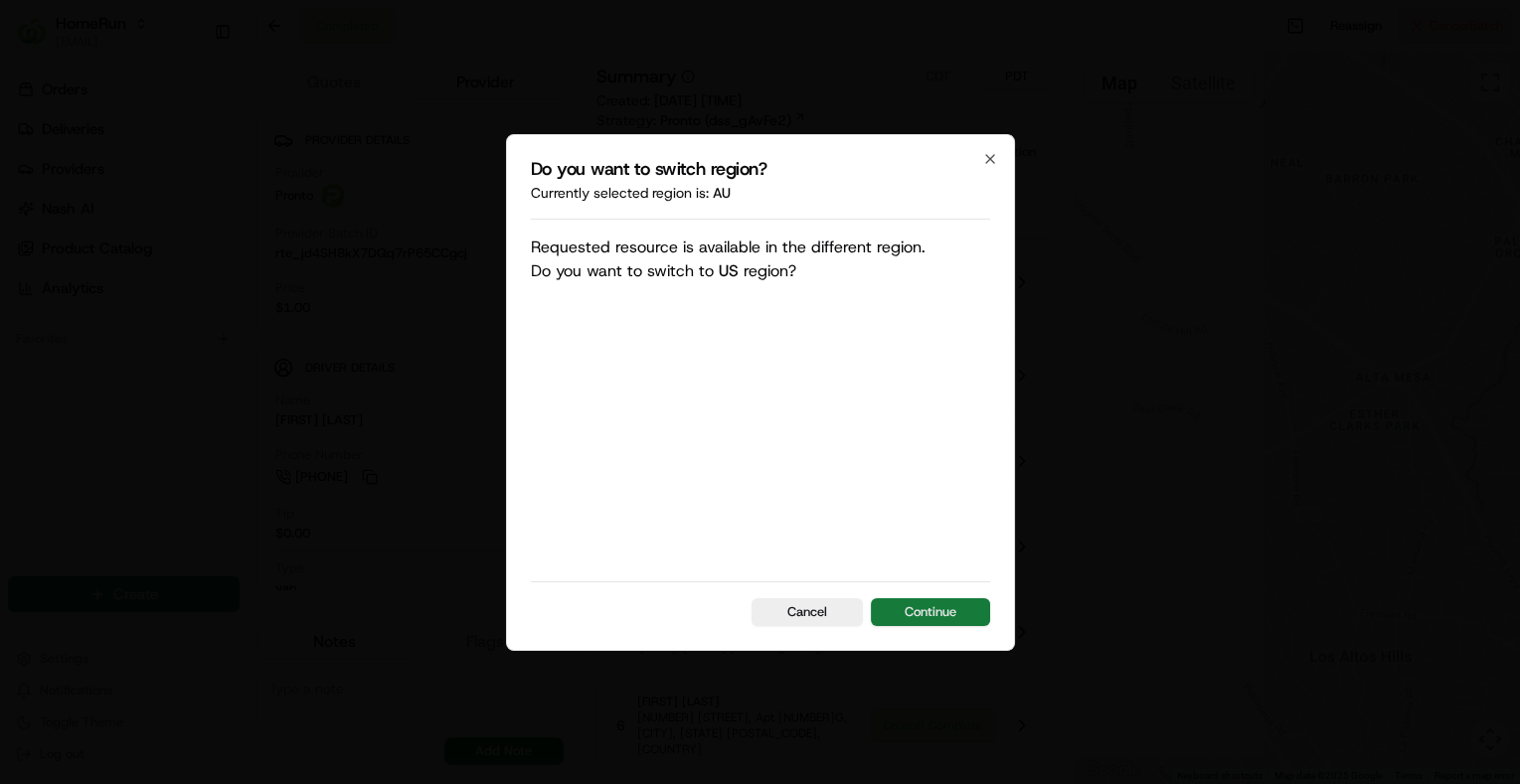 click on "Continue" at bounding box center (930, 612) 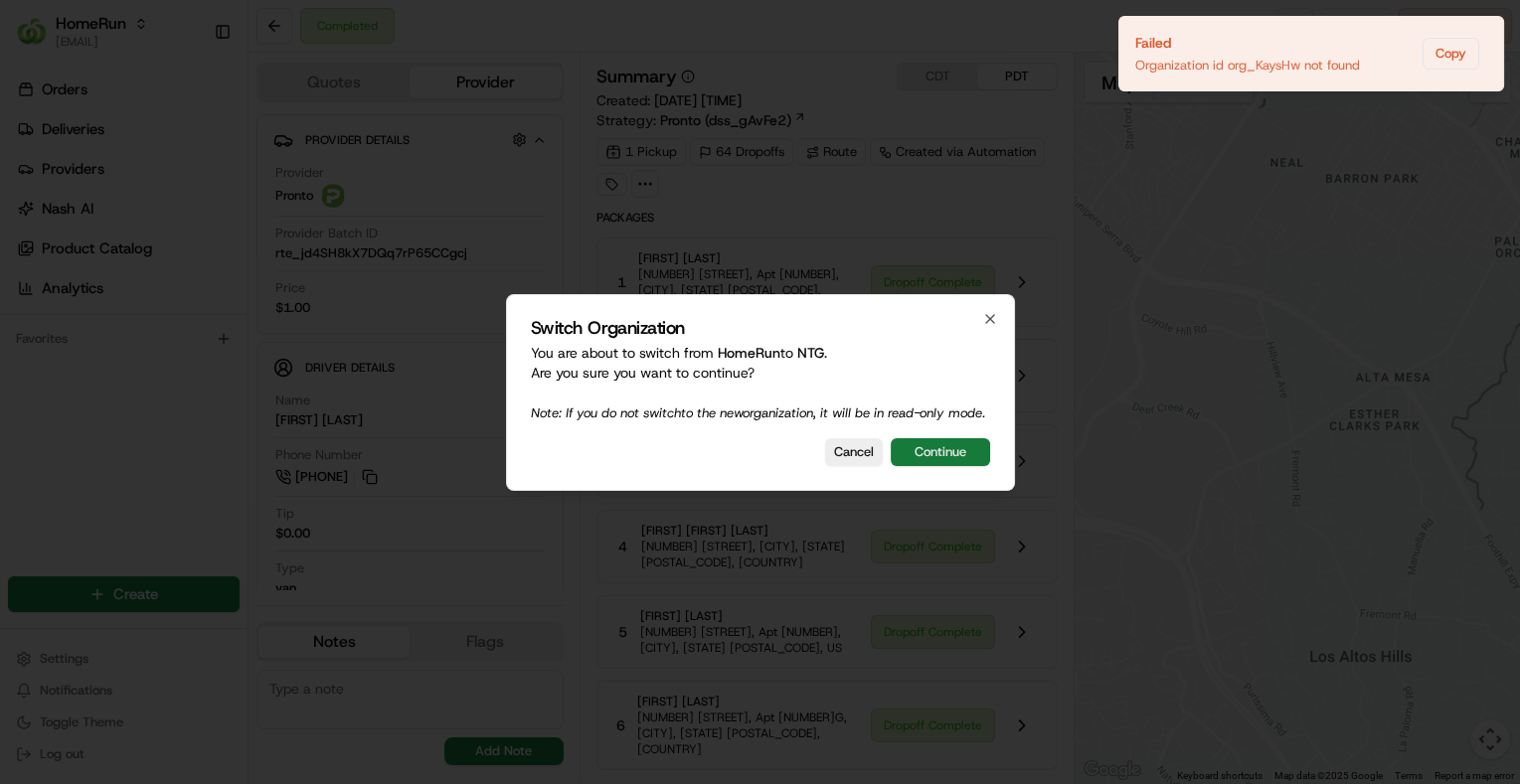 click on "Continue" at bounding box center [940, 452] 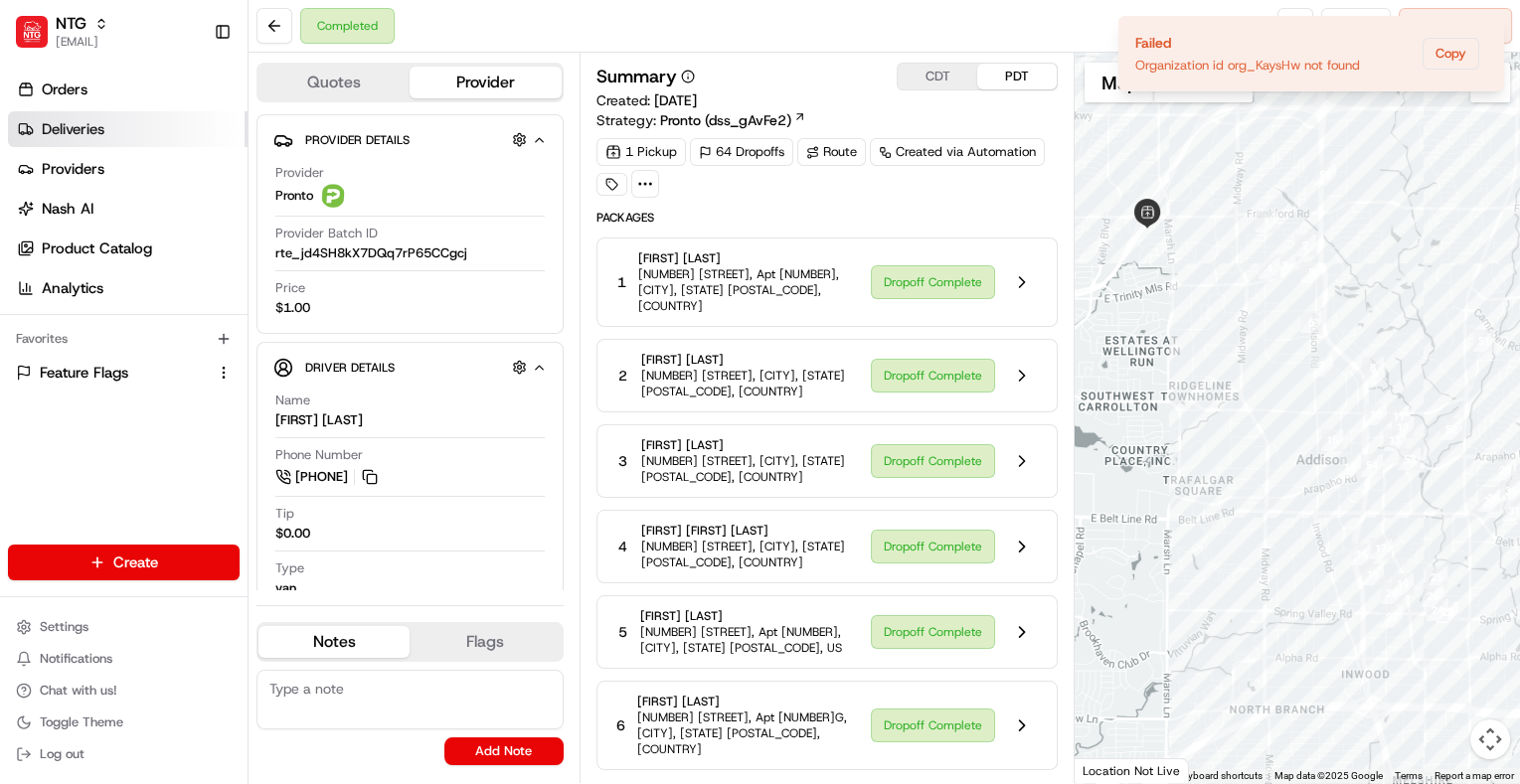 click on "Deliveries" at bounding box center (73, 129) 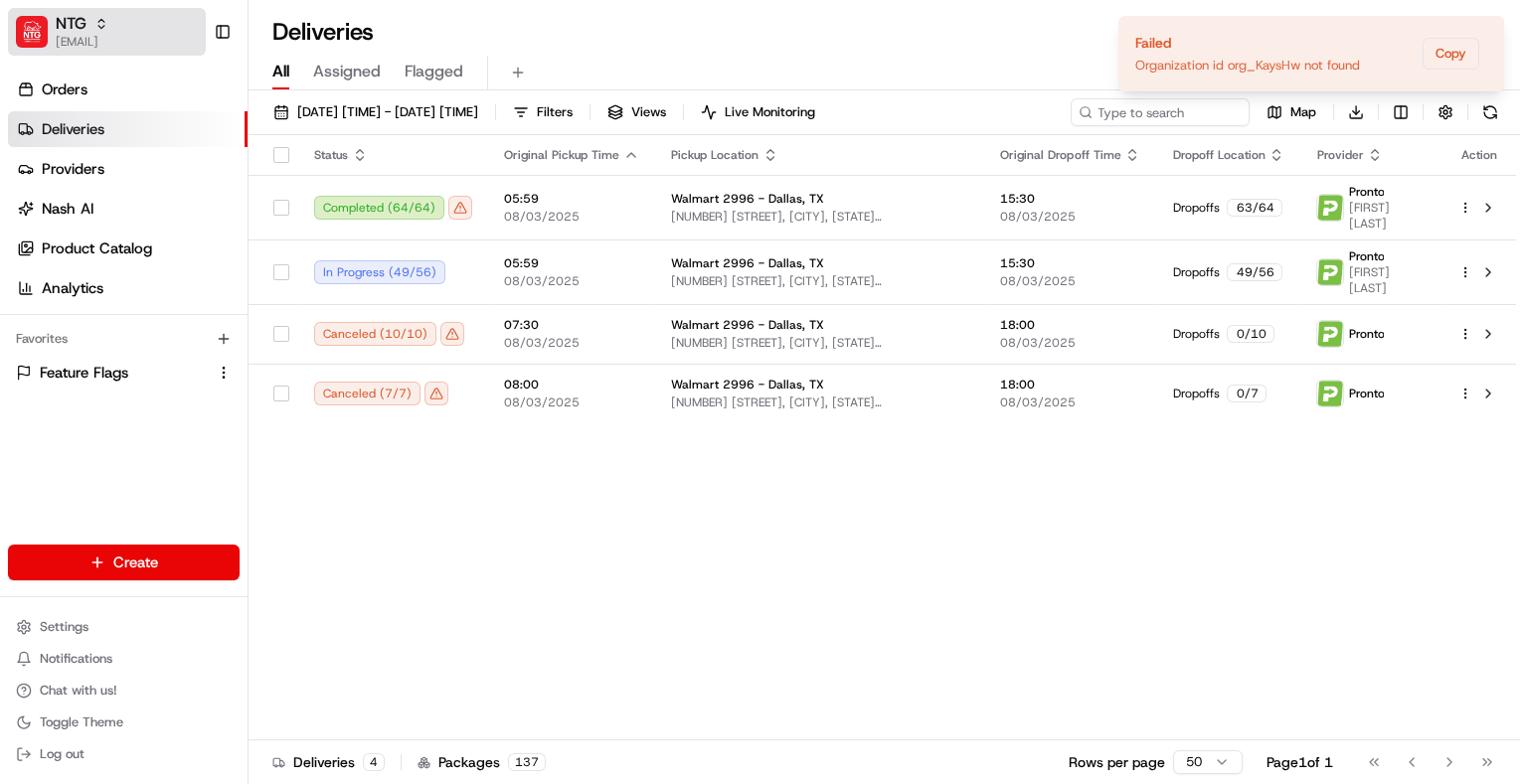 click 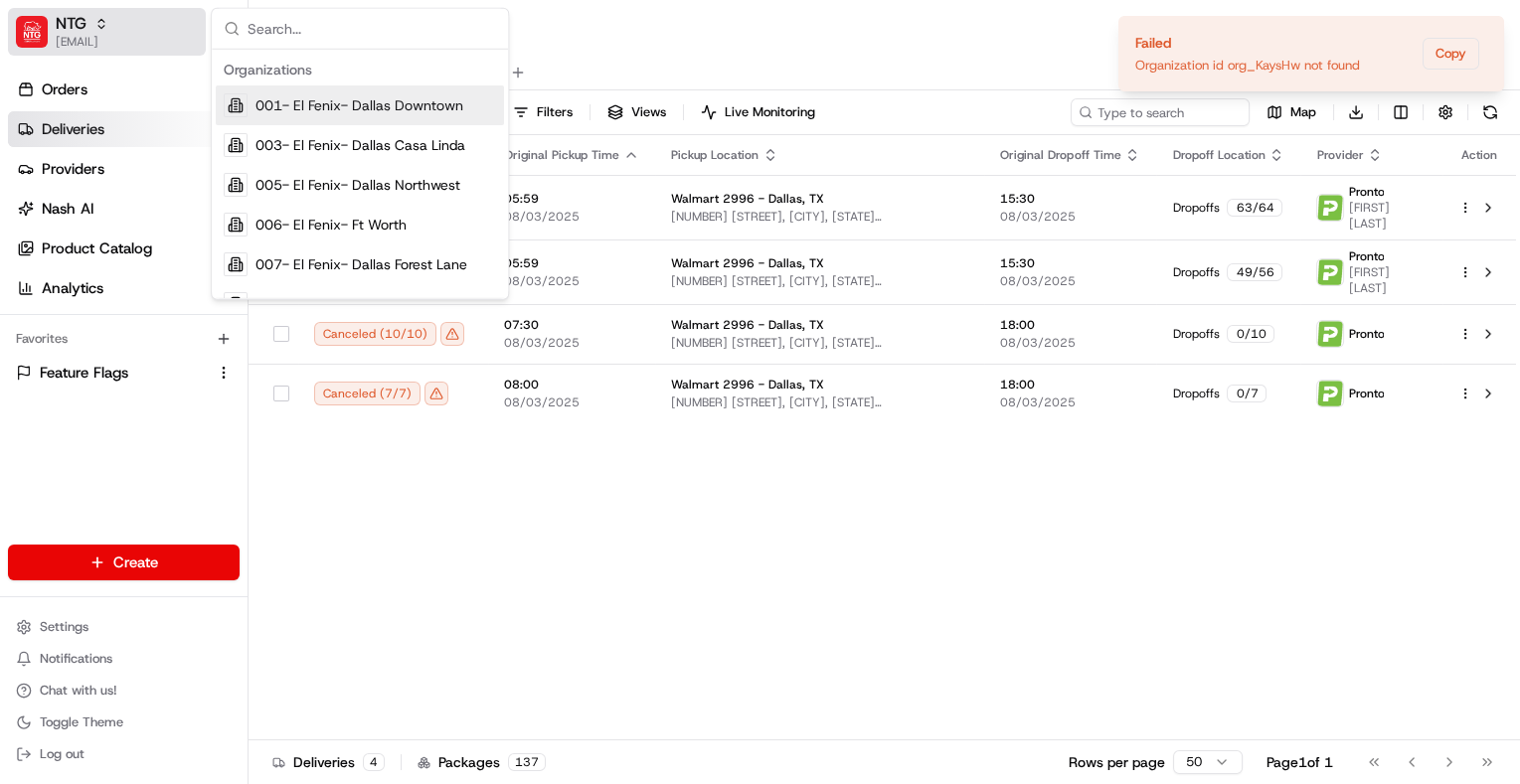 type on "p" 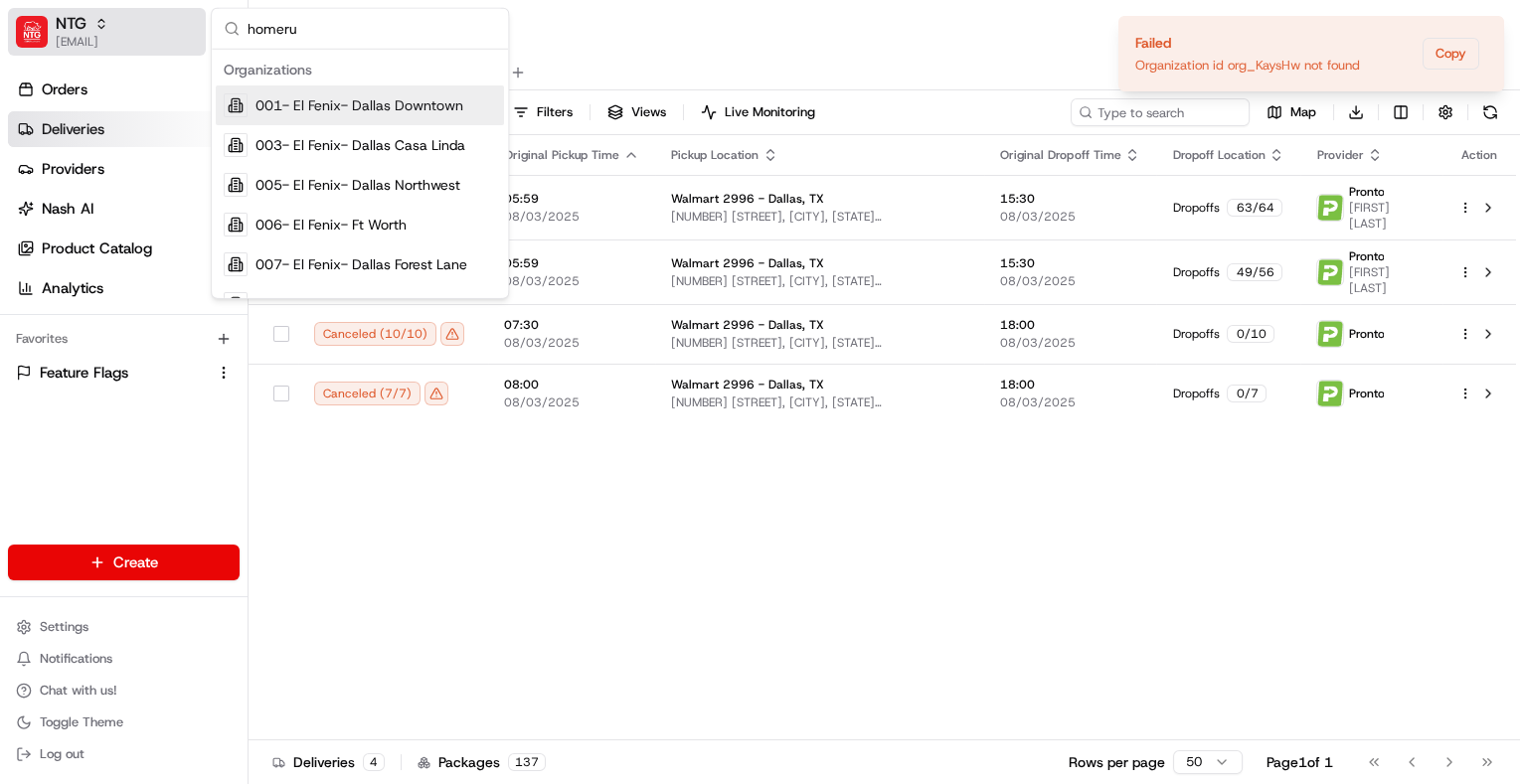 type on "homerun" 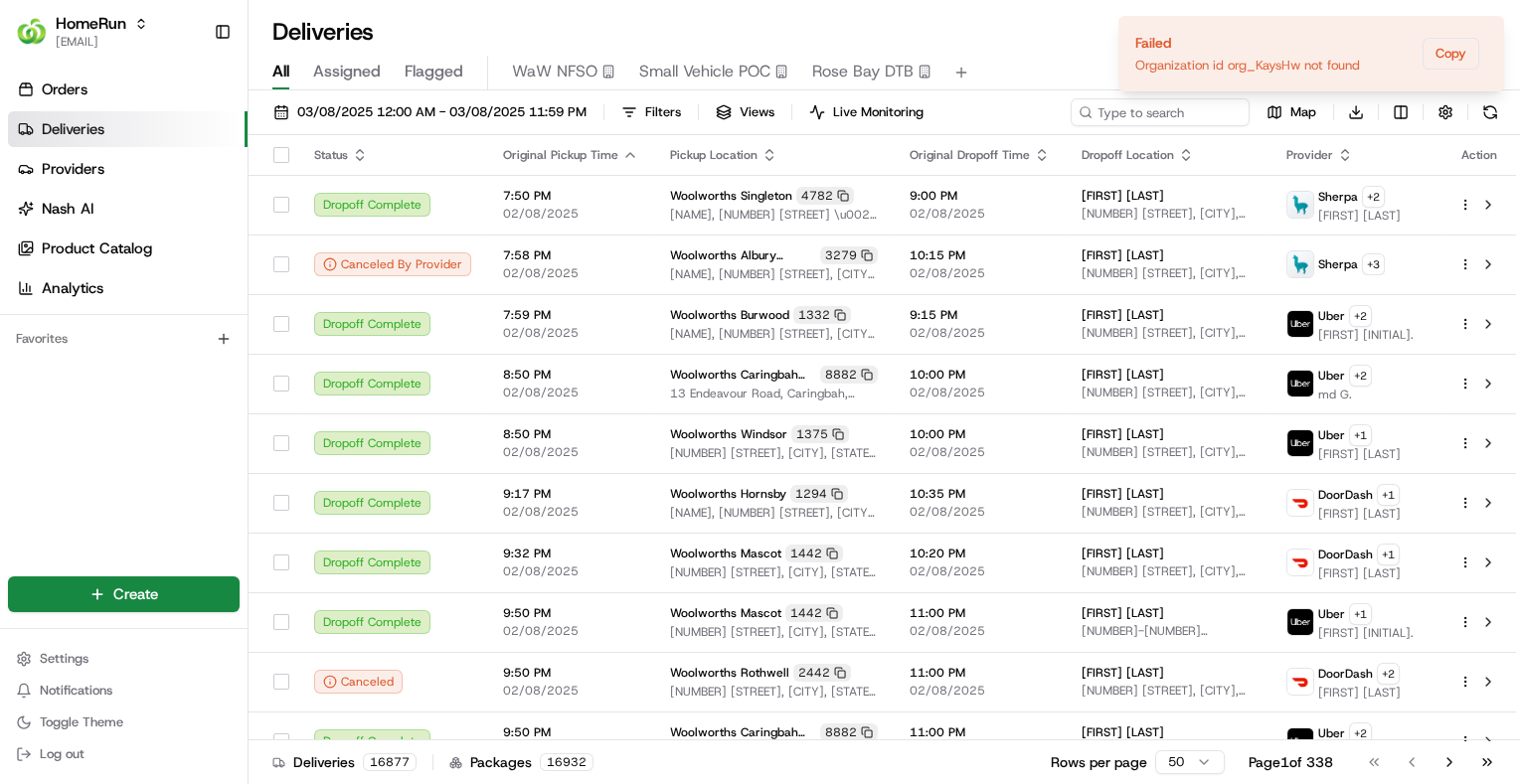 click on "Deliveries All times are displayed using PDT timezone" at bounding box center (884, 32) 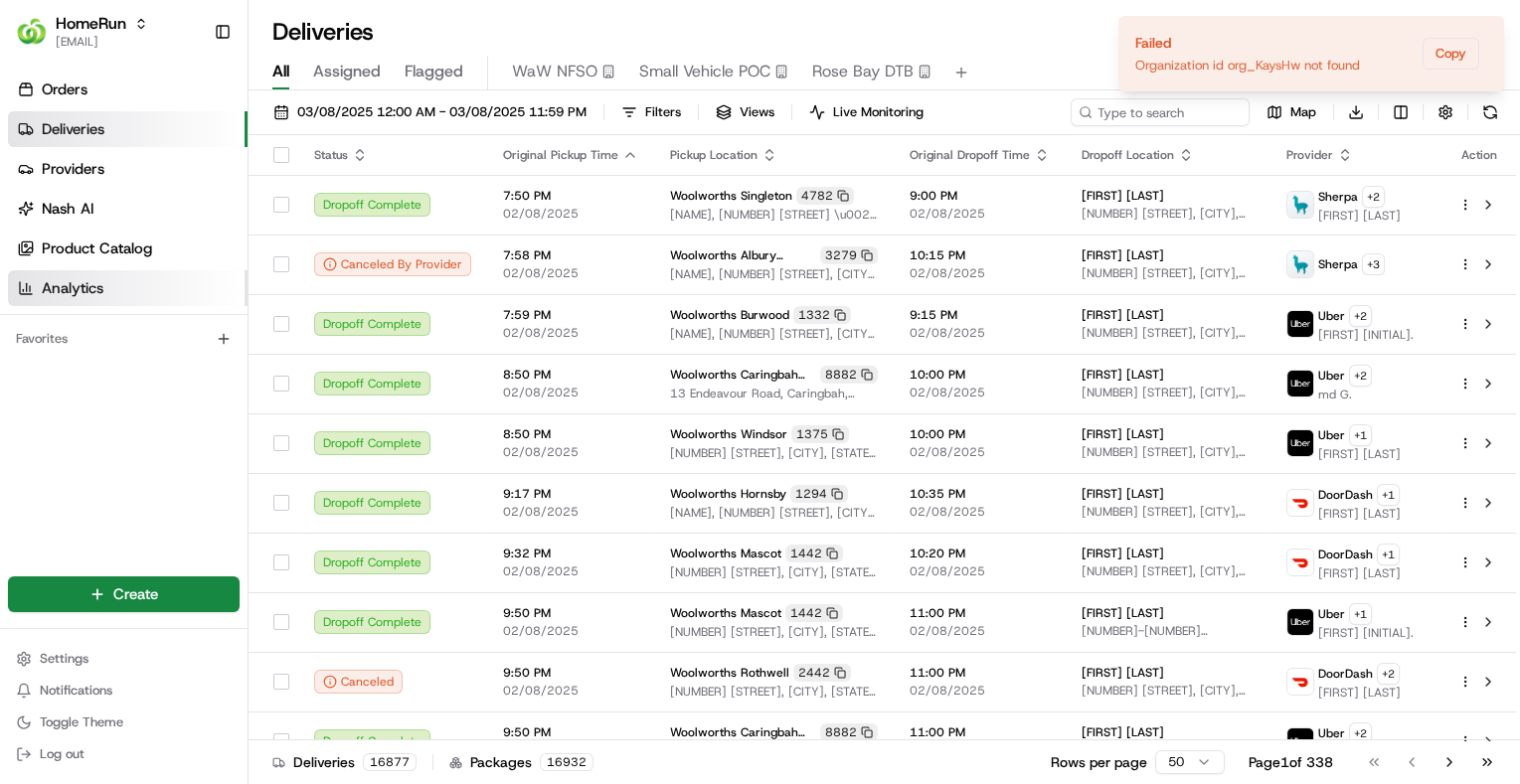 click on "Analytics" at bounding box center [127, 288] 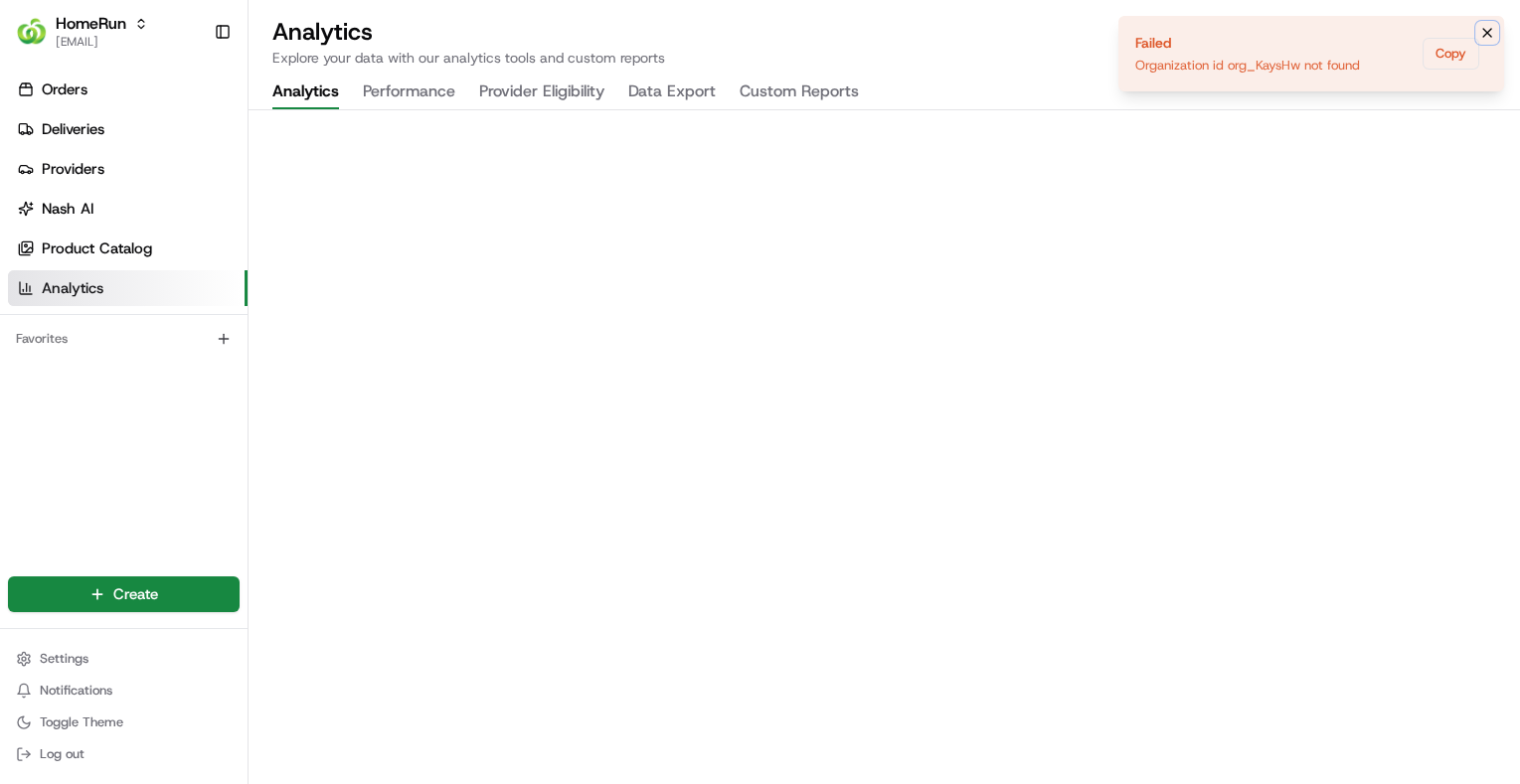 click 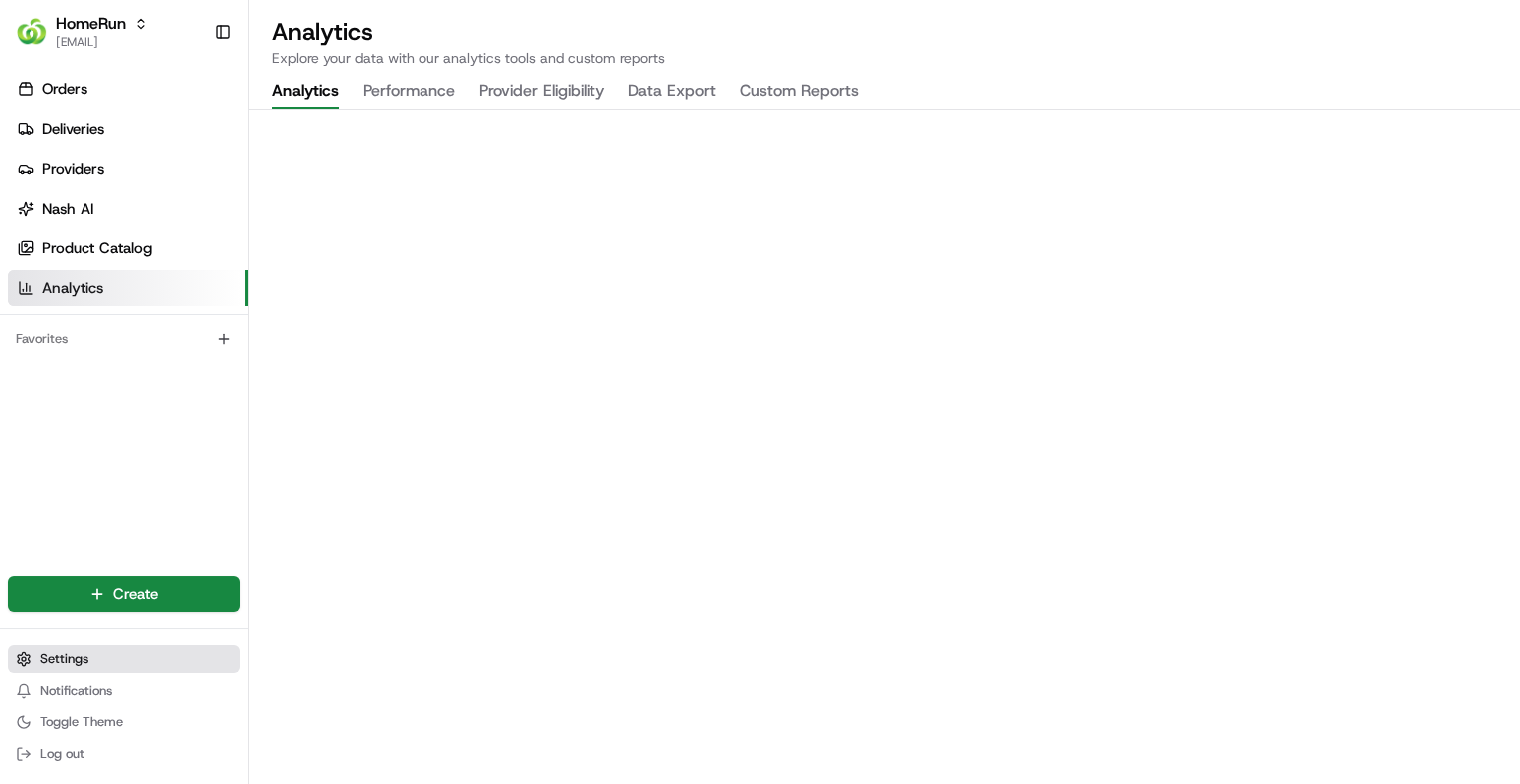 click on "Settings" at bounding box center [123, 659] 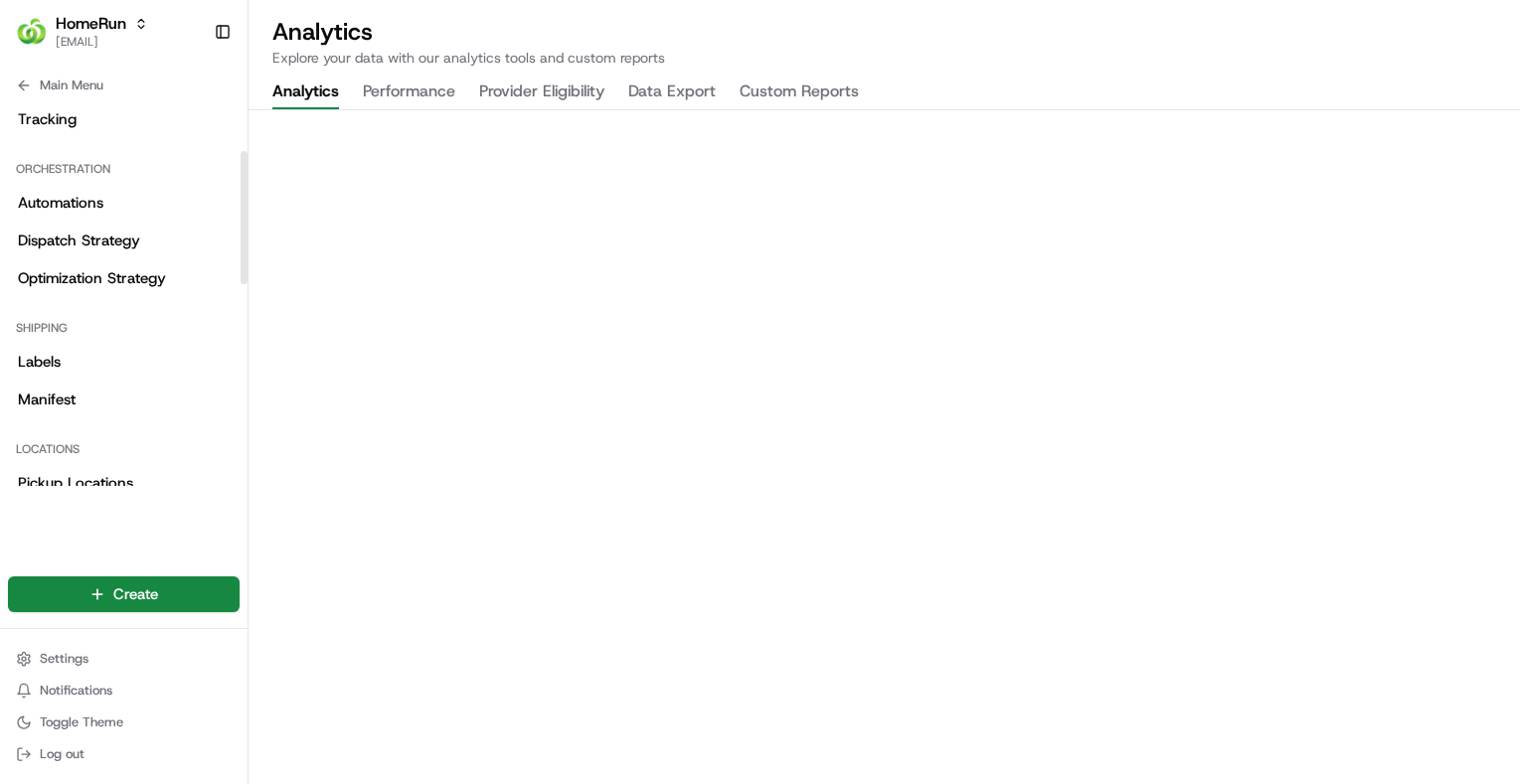 scroll, scrollTop: 0, scrollLeft: 0, axis: both 